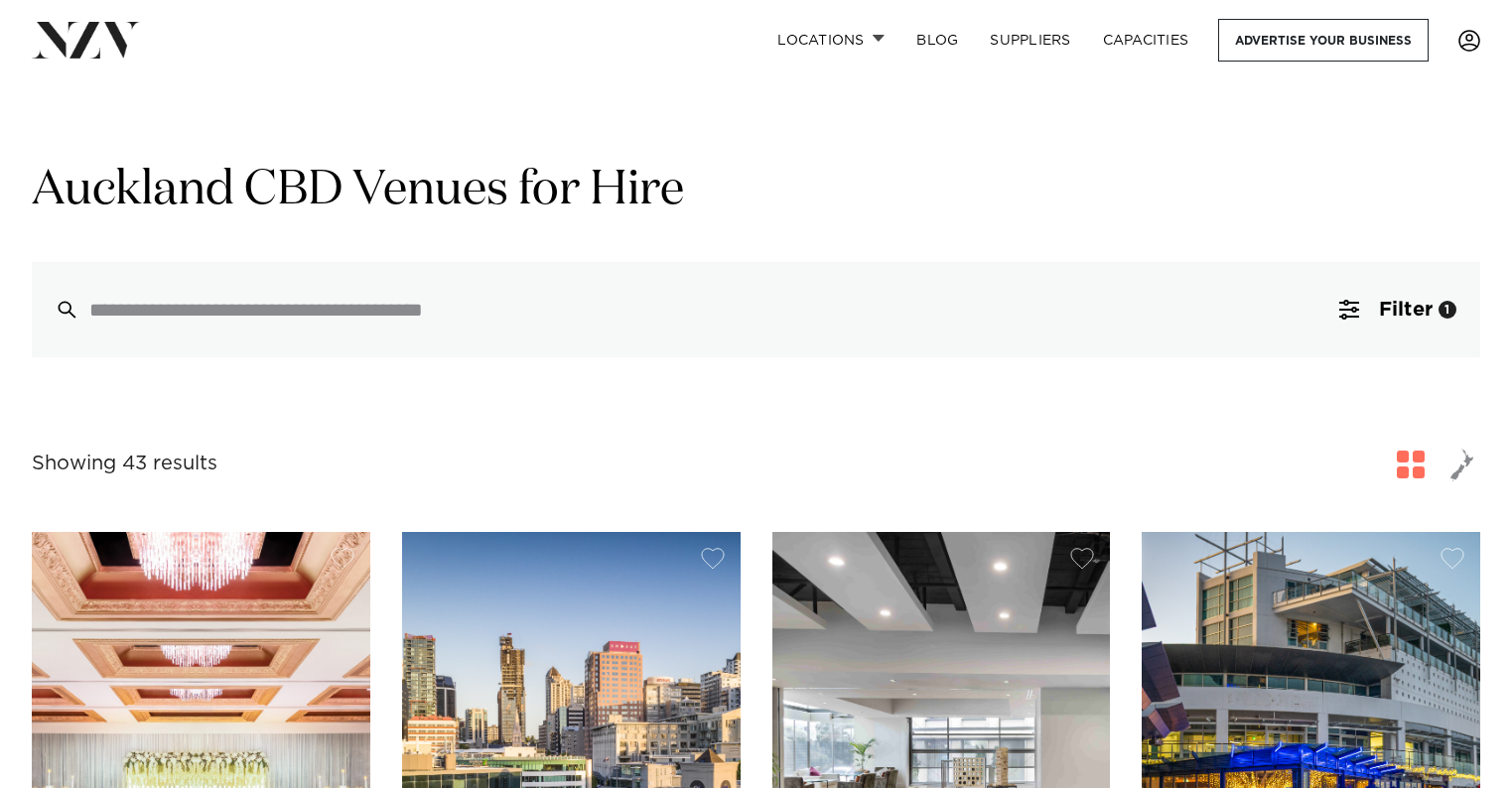 scroll, scrollTop: 0, scrollLeft: 0, axis: both 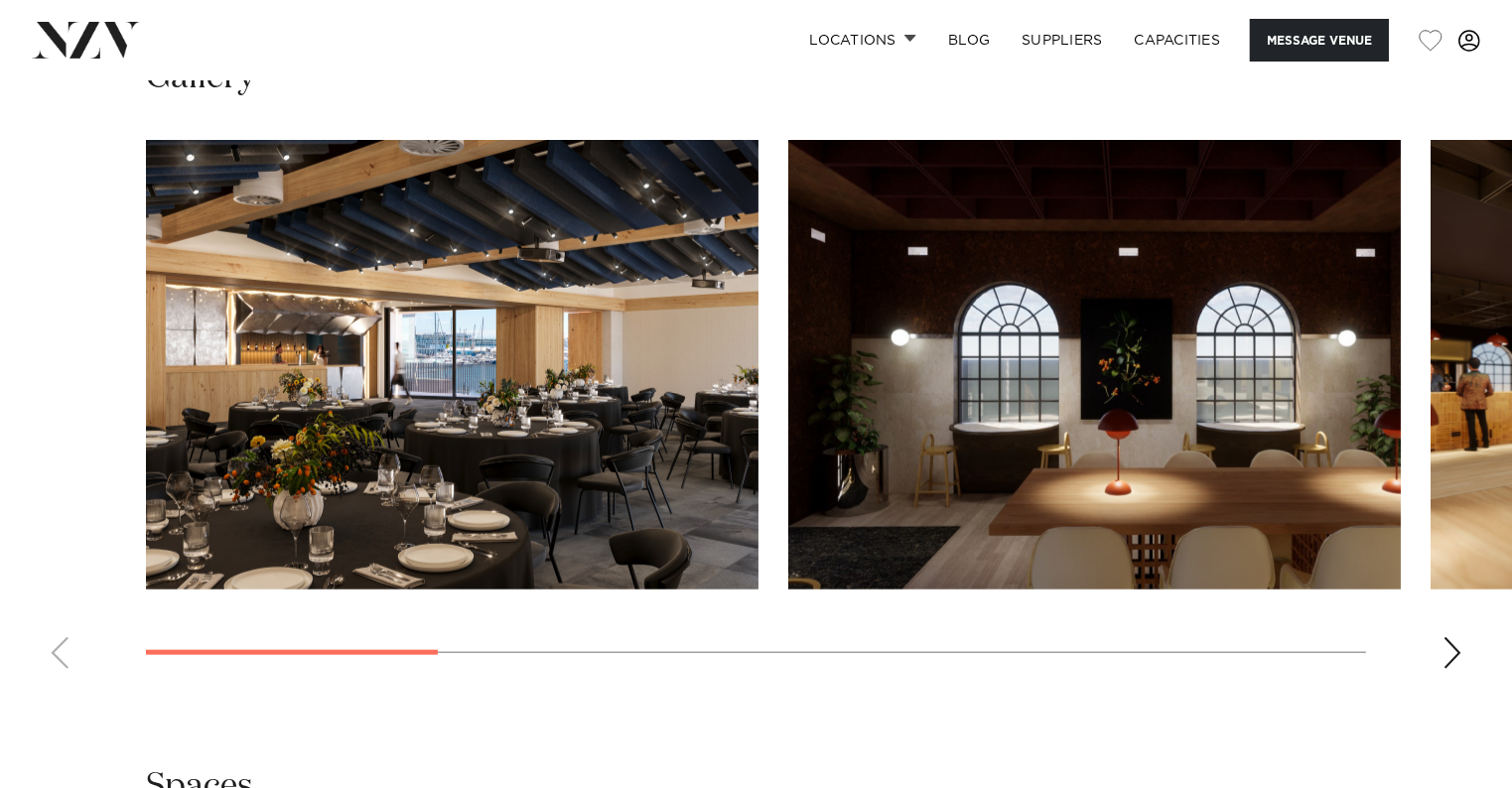 click at bounding box center (756, 412) 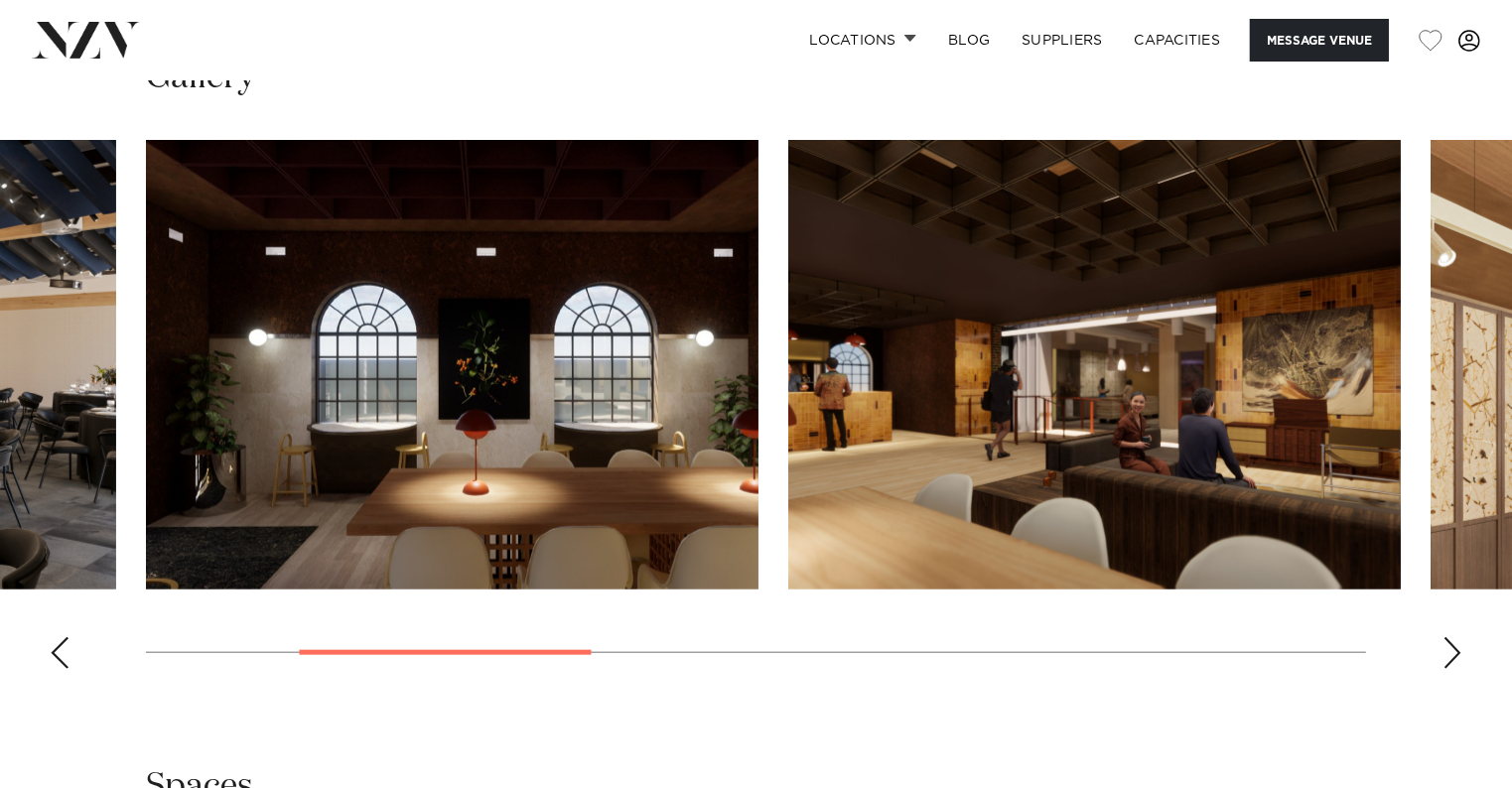 click at bounding box center [1452, 653] 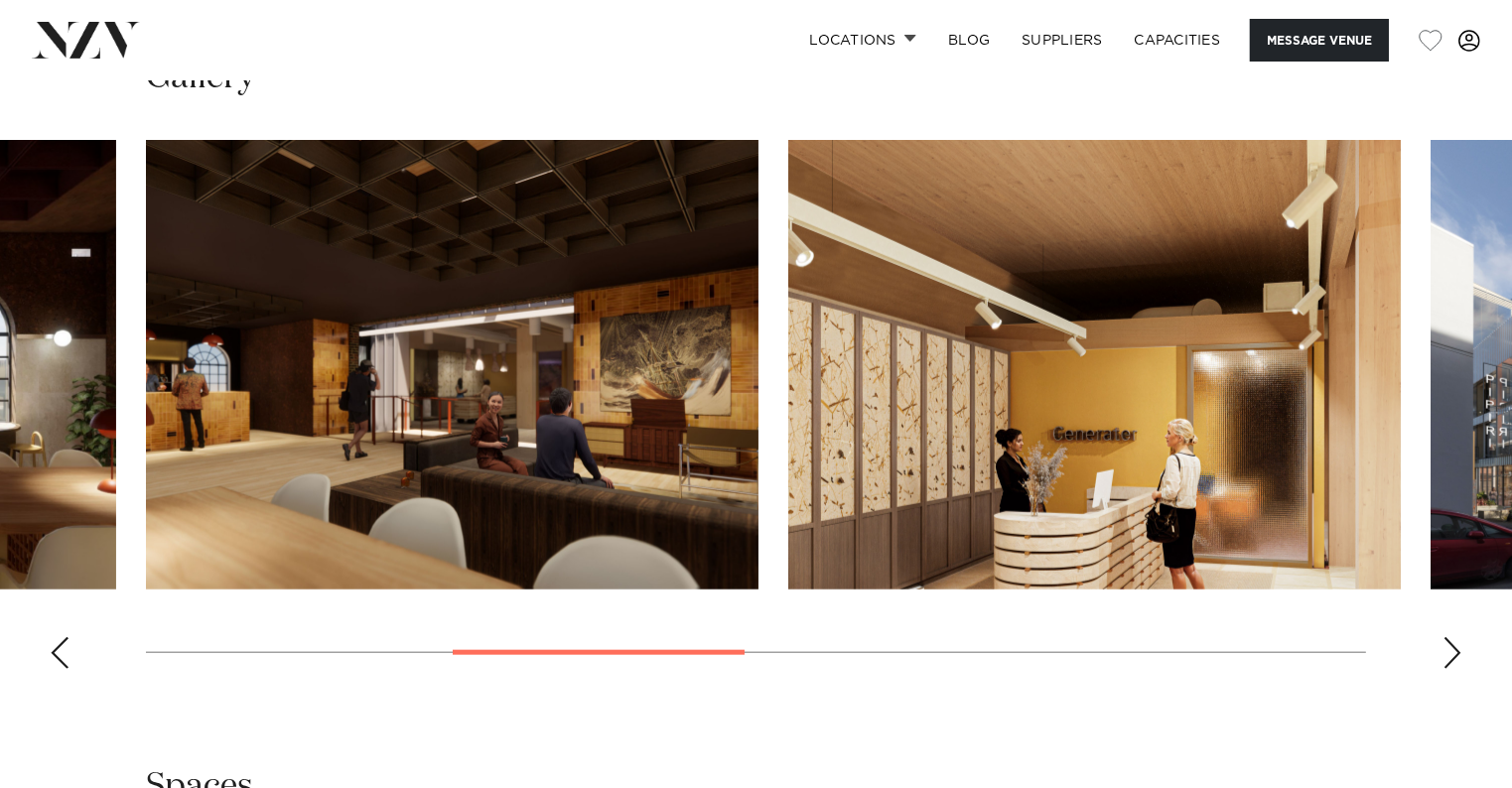 click at bounding box center (1452, 653) 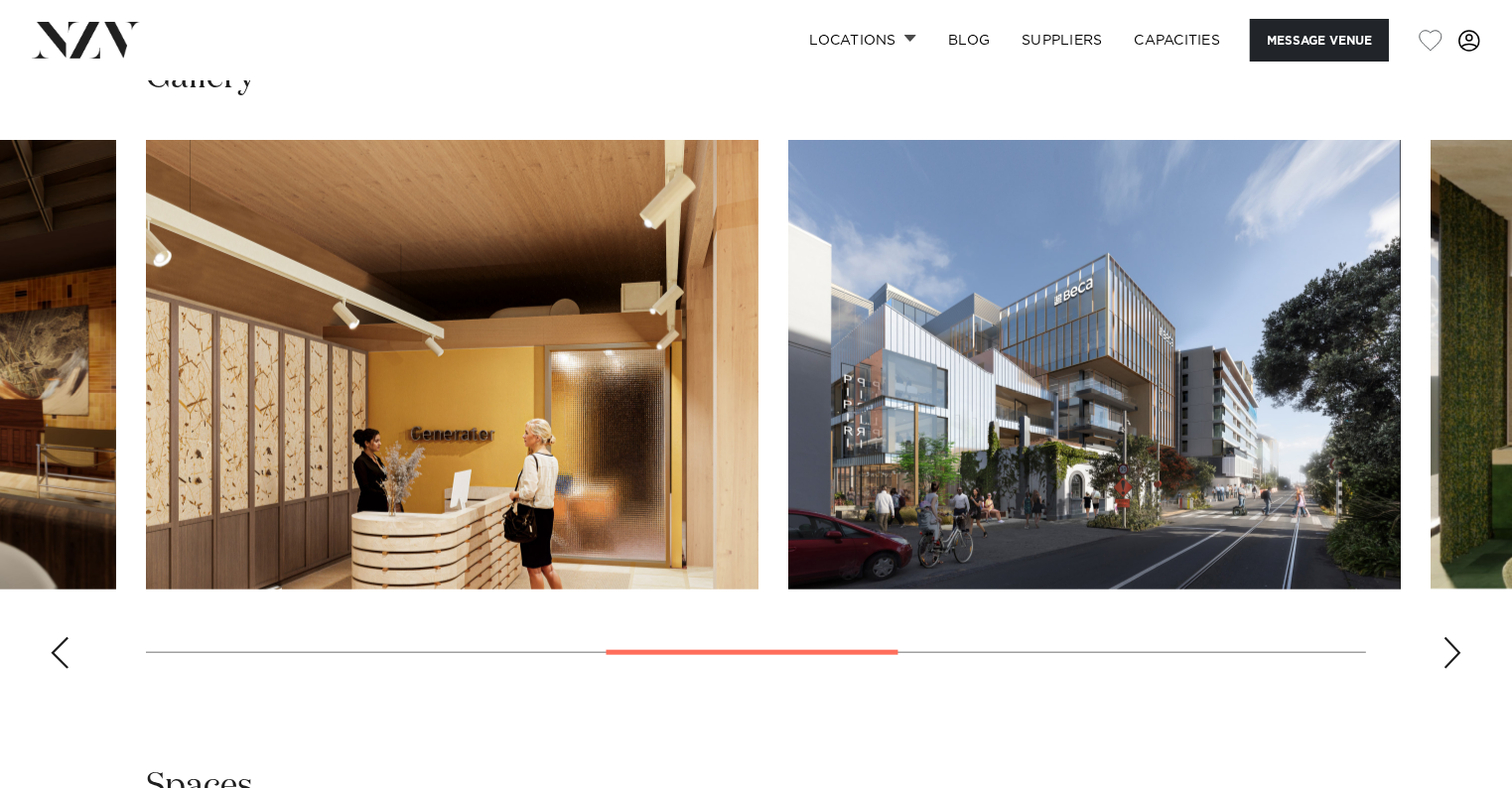 click at bounding box center [1452, 653] 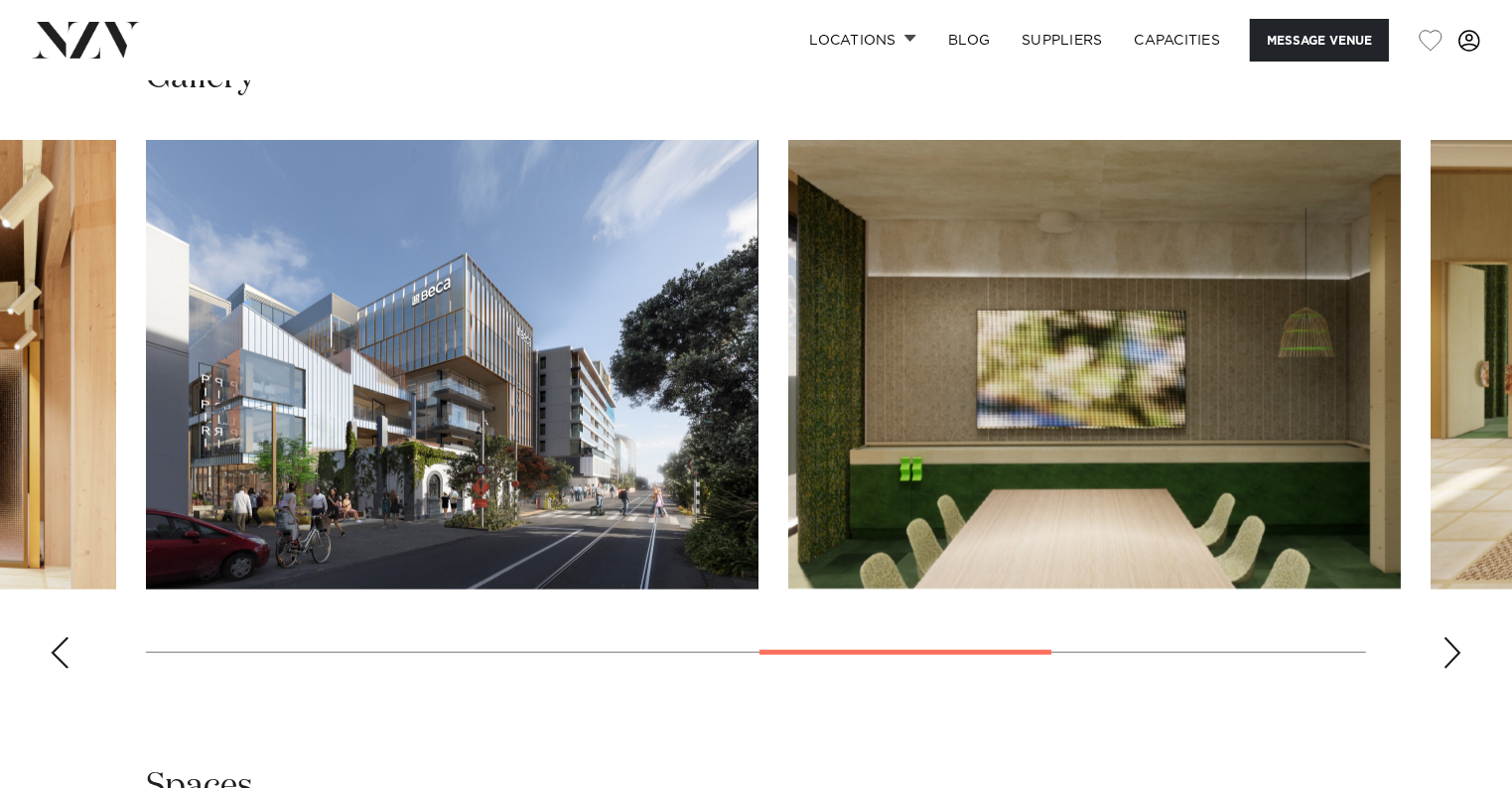 click at bounding box center (1452, 653) 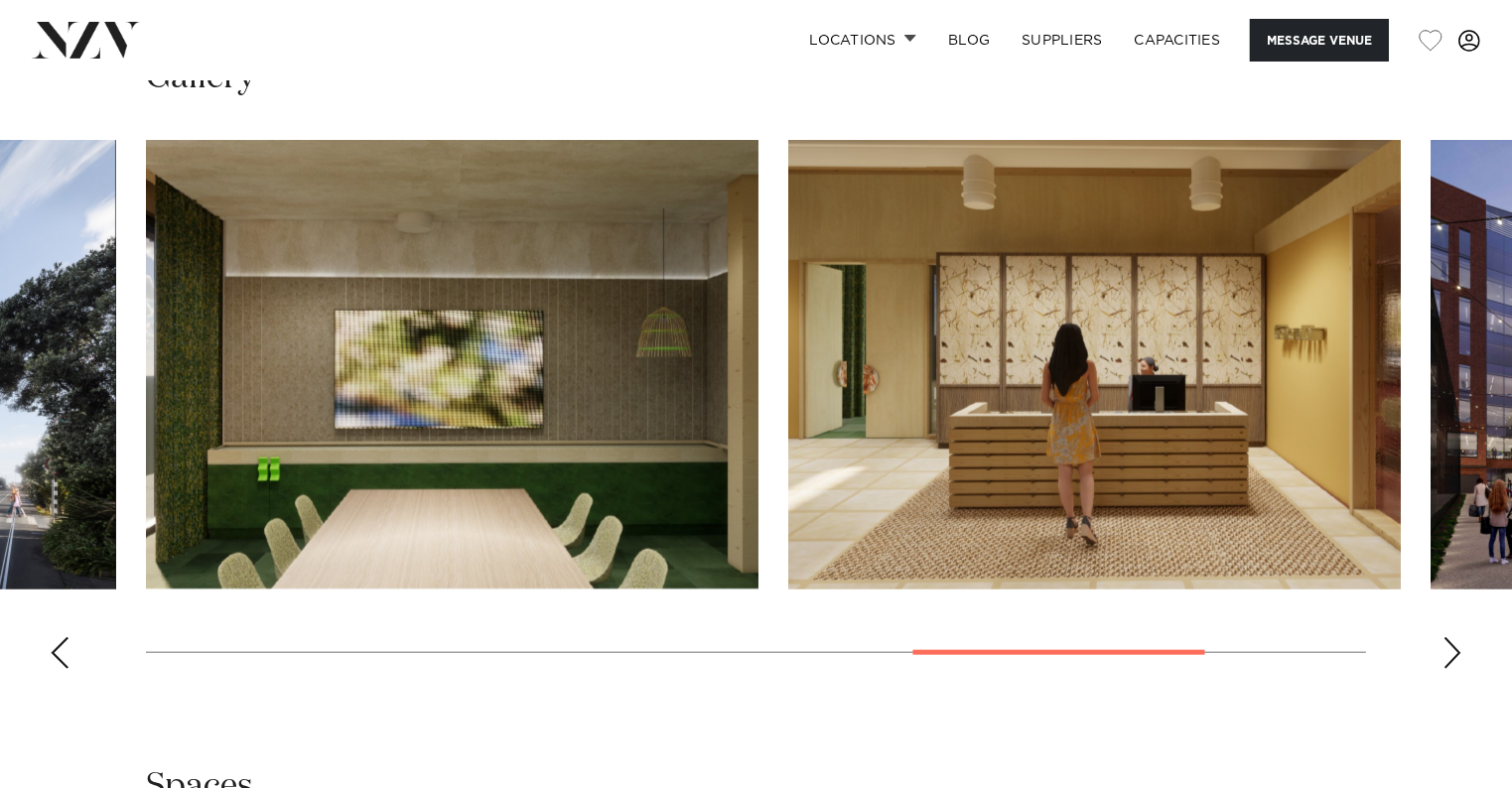 click at bounding box center [1452, 653] 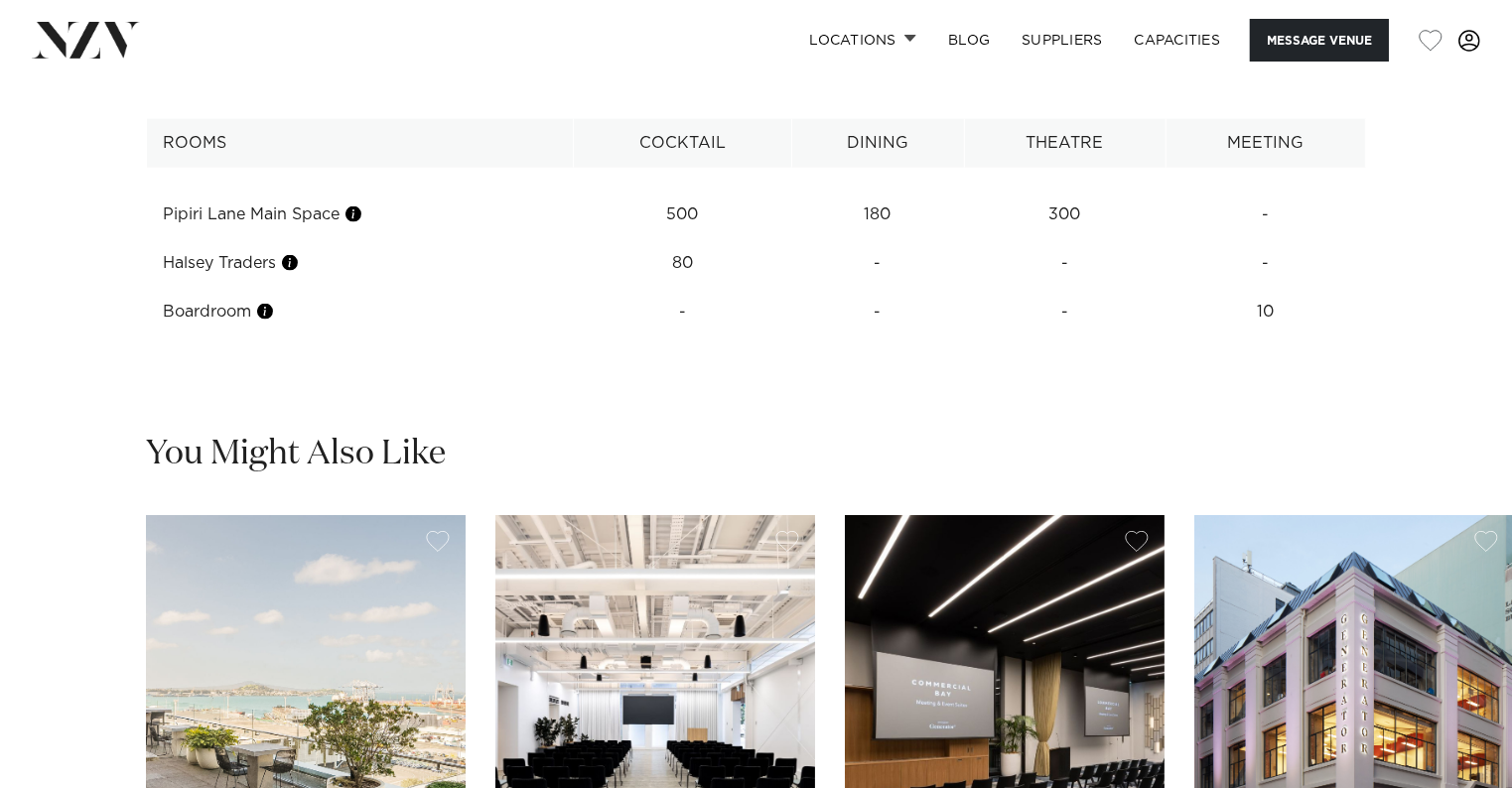 scroll, scrollTop: 2600, scrollLeft: 0, axis: vertical 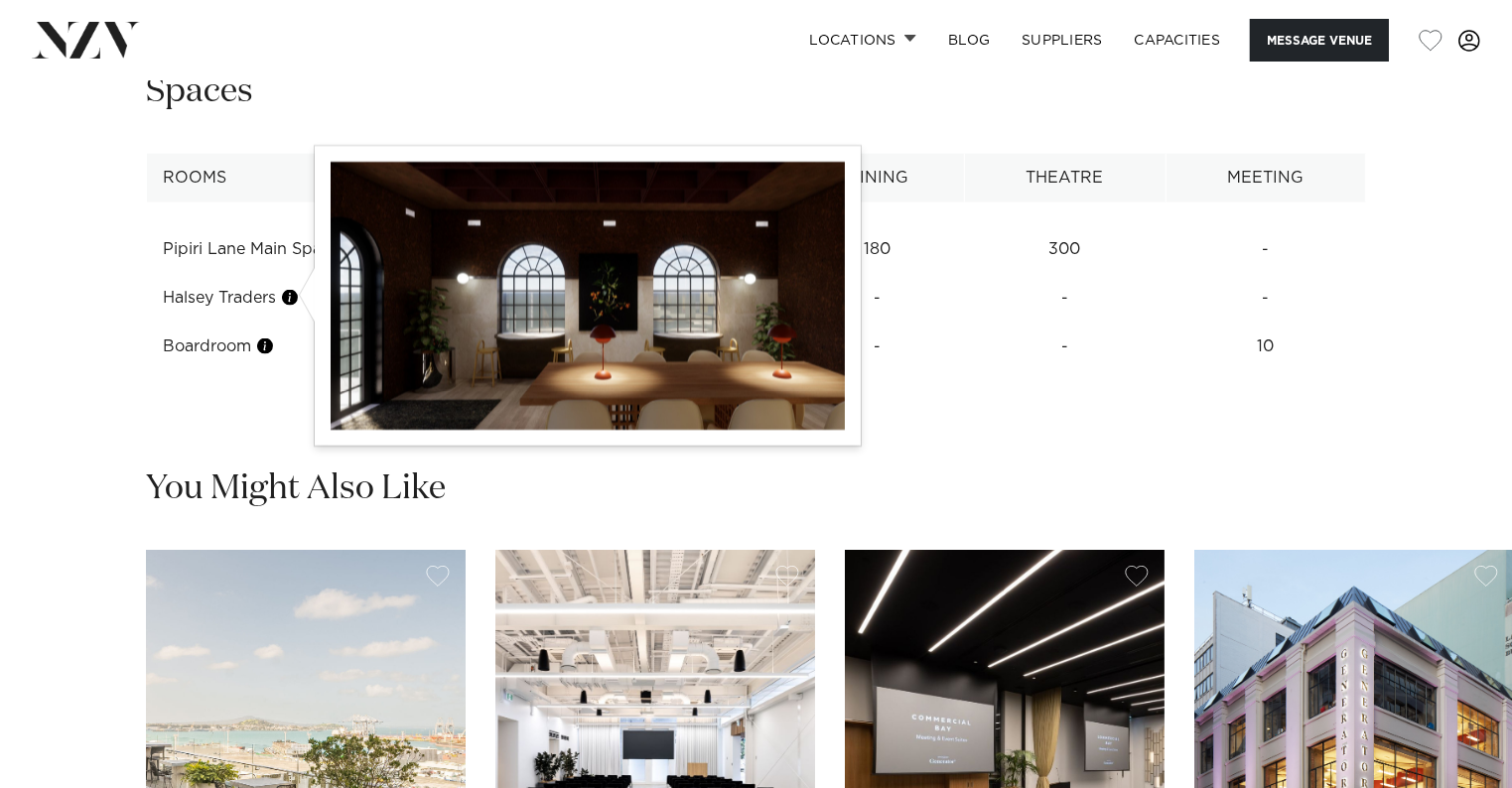 click at bounding box center (290, 298) 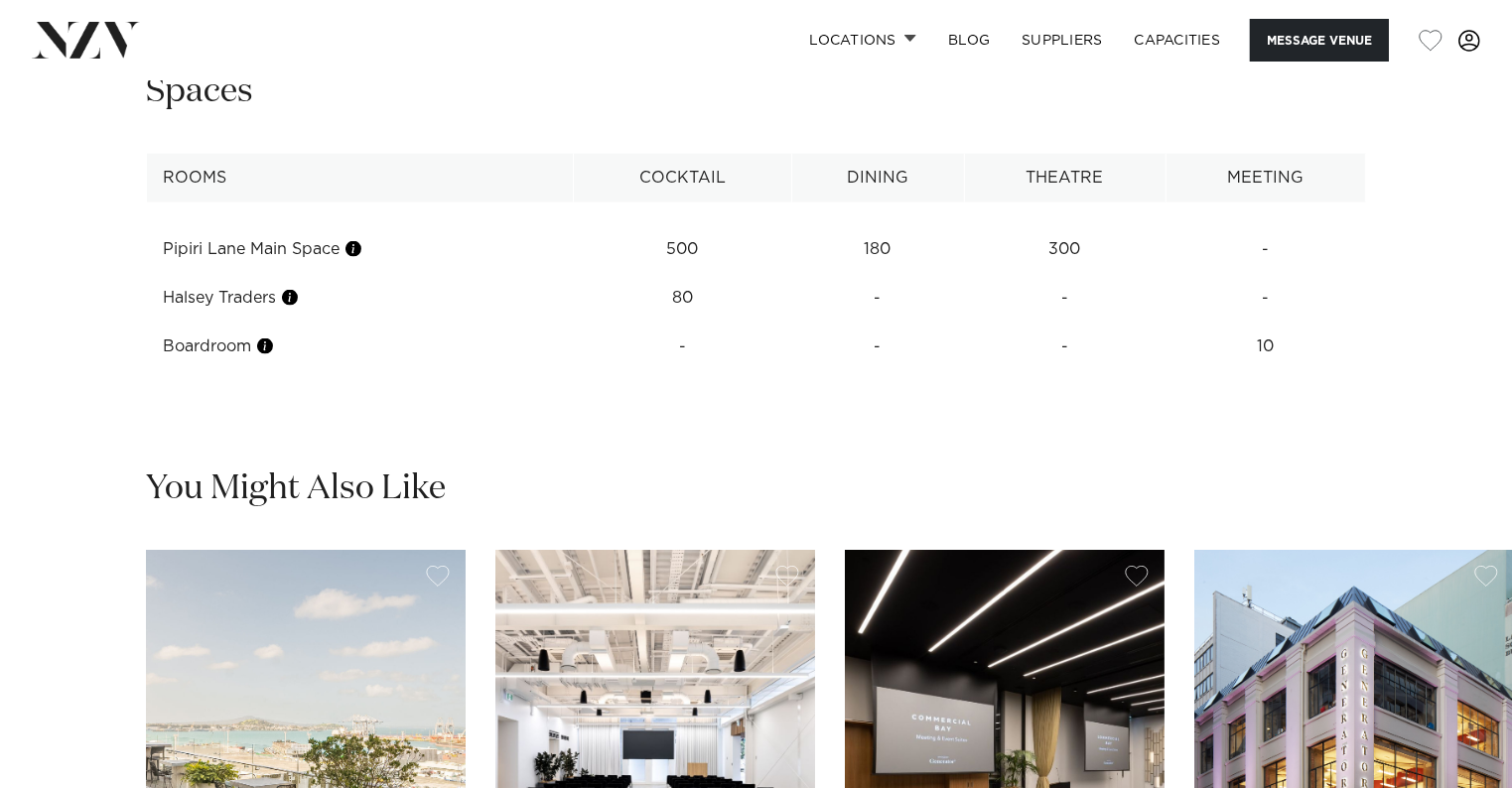 scroll, scrollTop: 2501, scrollLeft: 0, axis: vertical 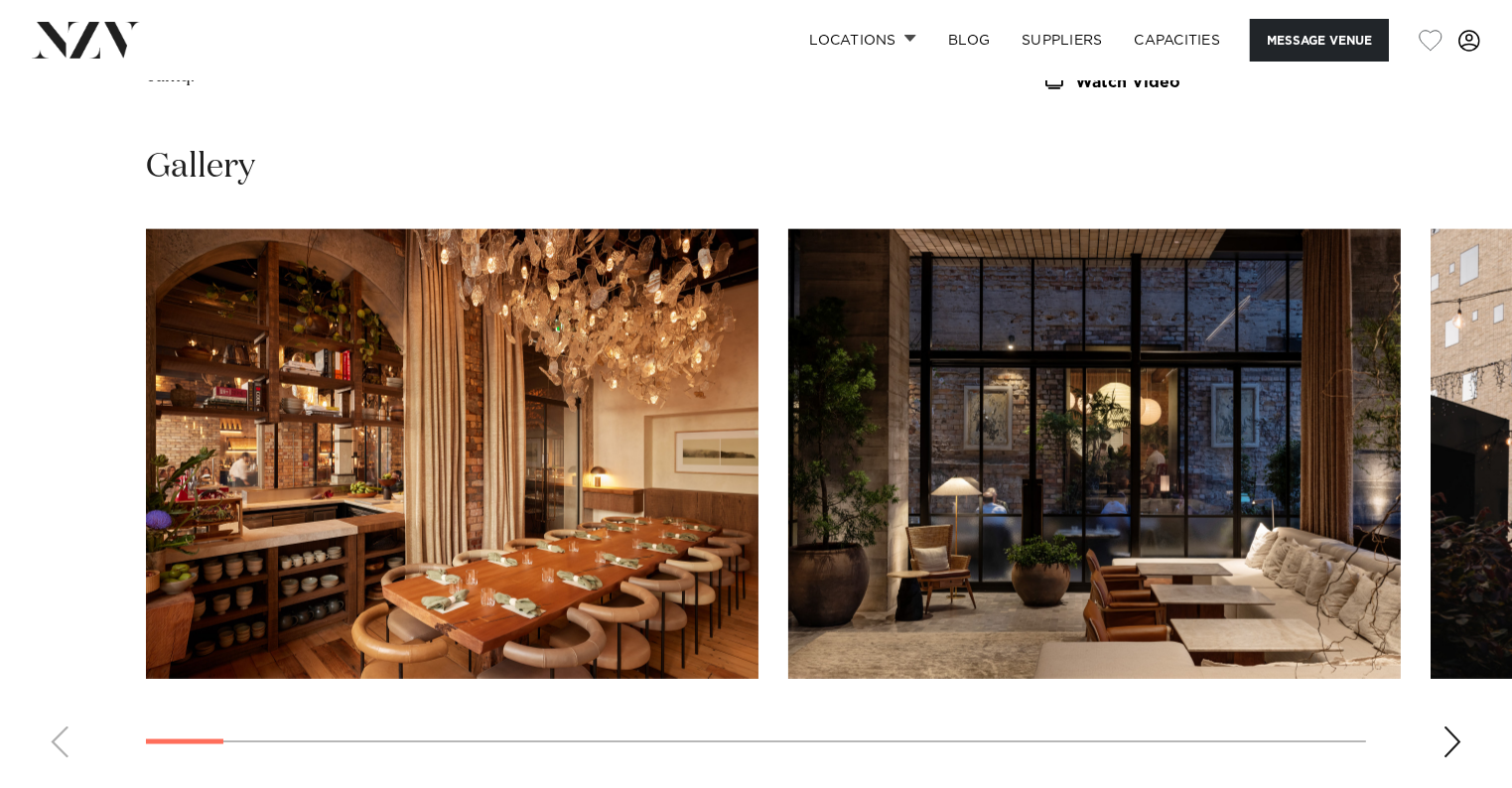 click at bounding box center (1452, 742) 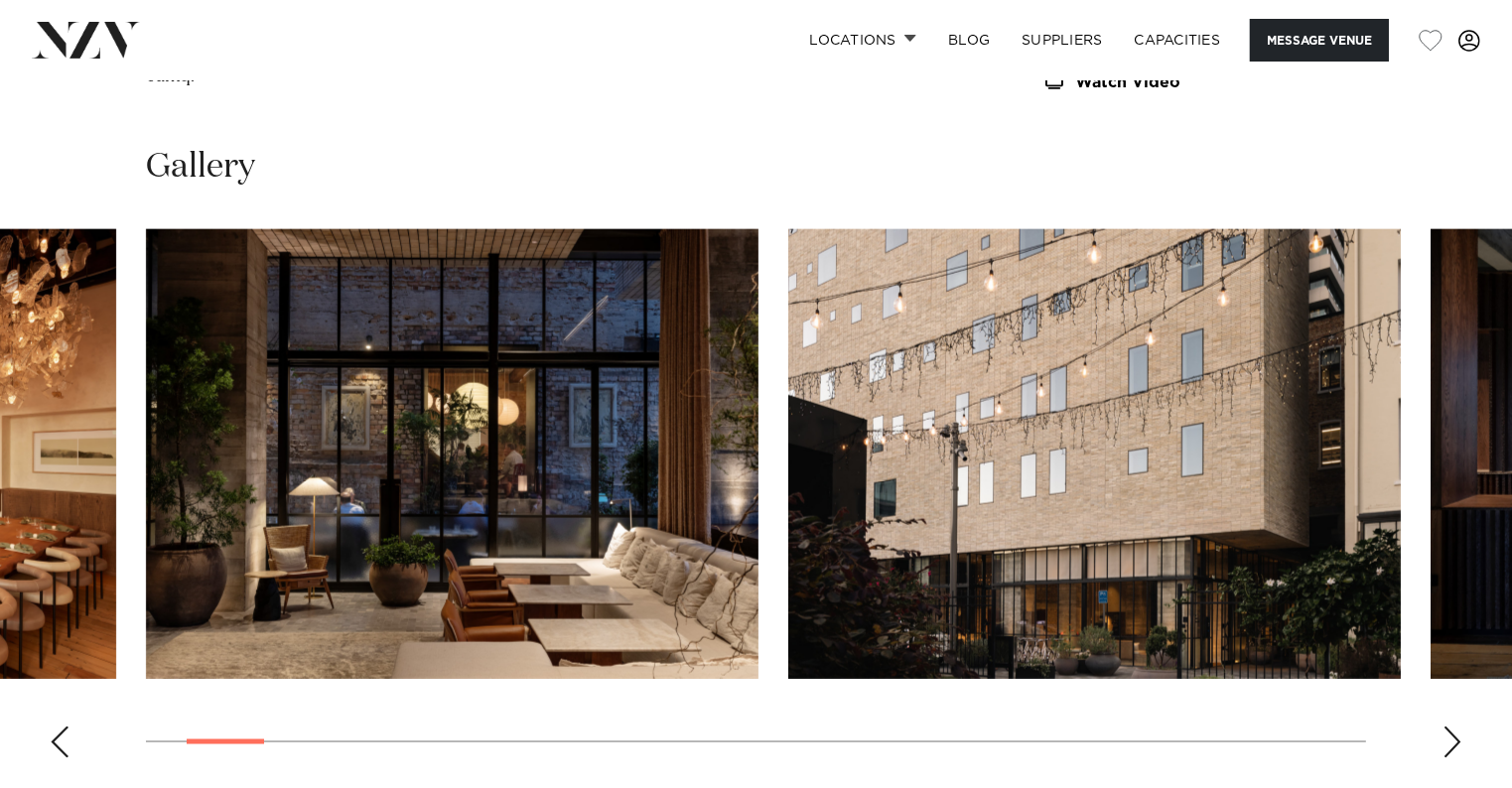 click at bounding box center [1452, 742] 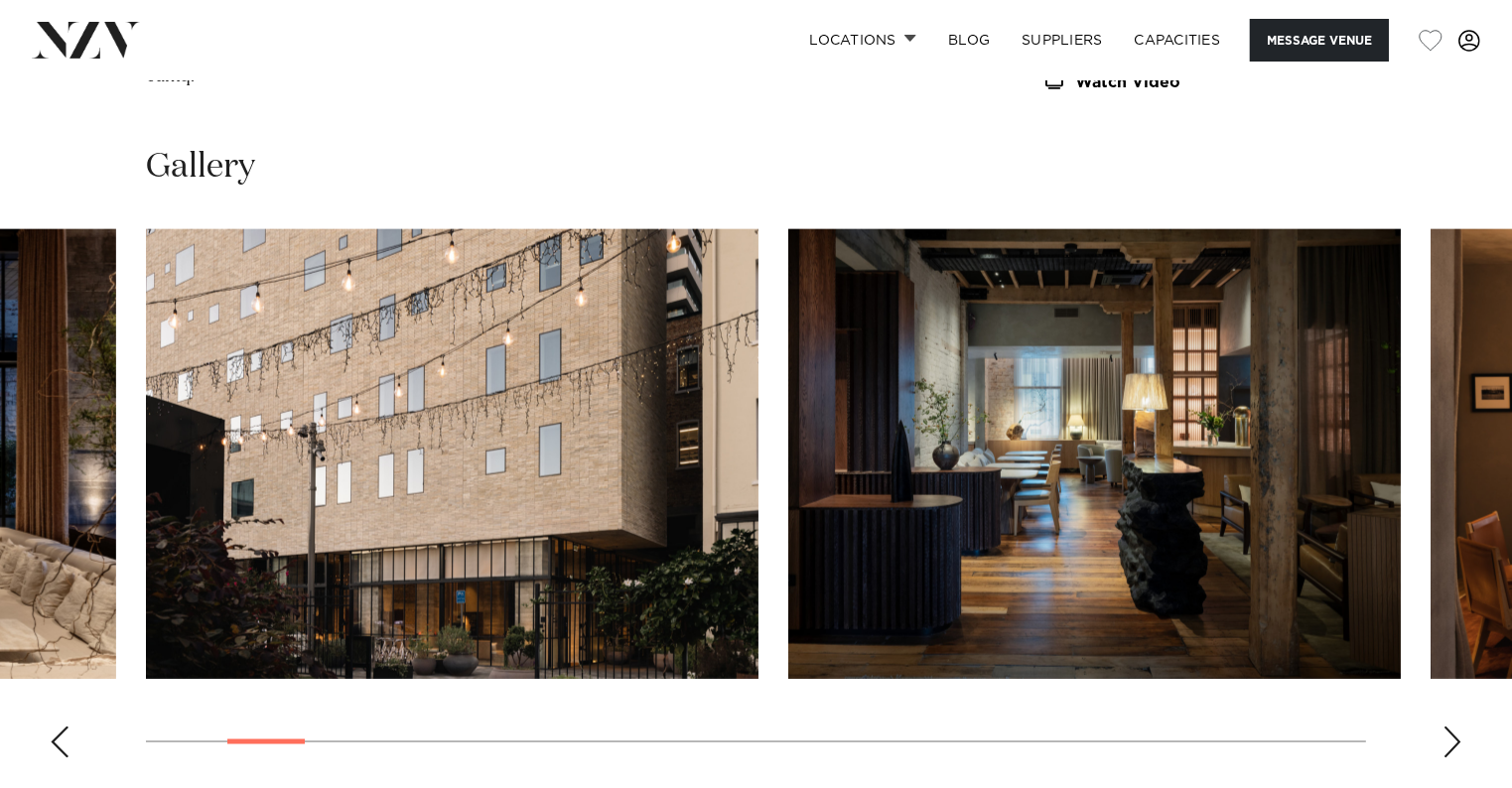 click at bounding box center (1452, 742) 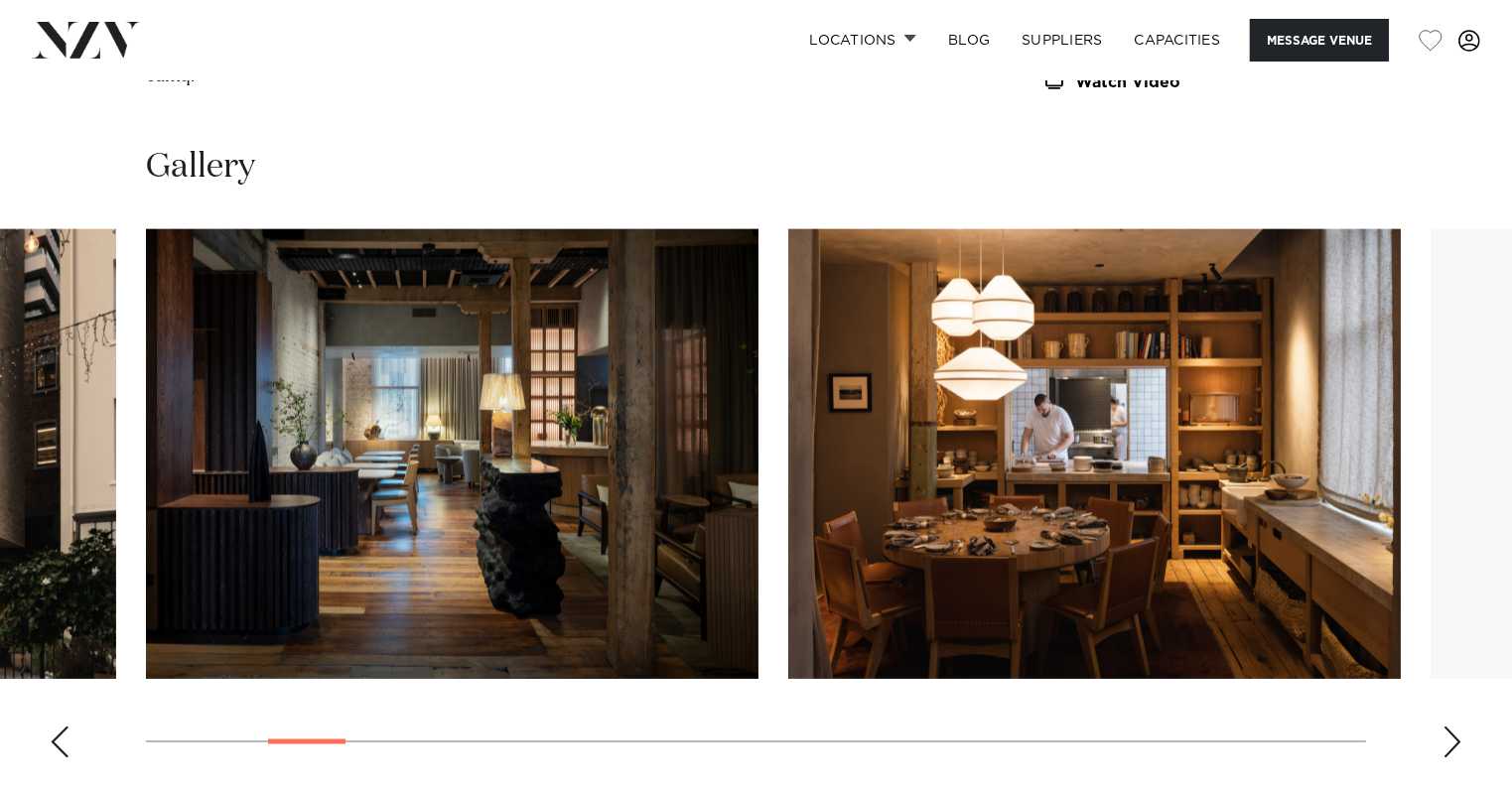 click at bounding box center (1452, 742) 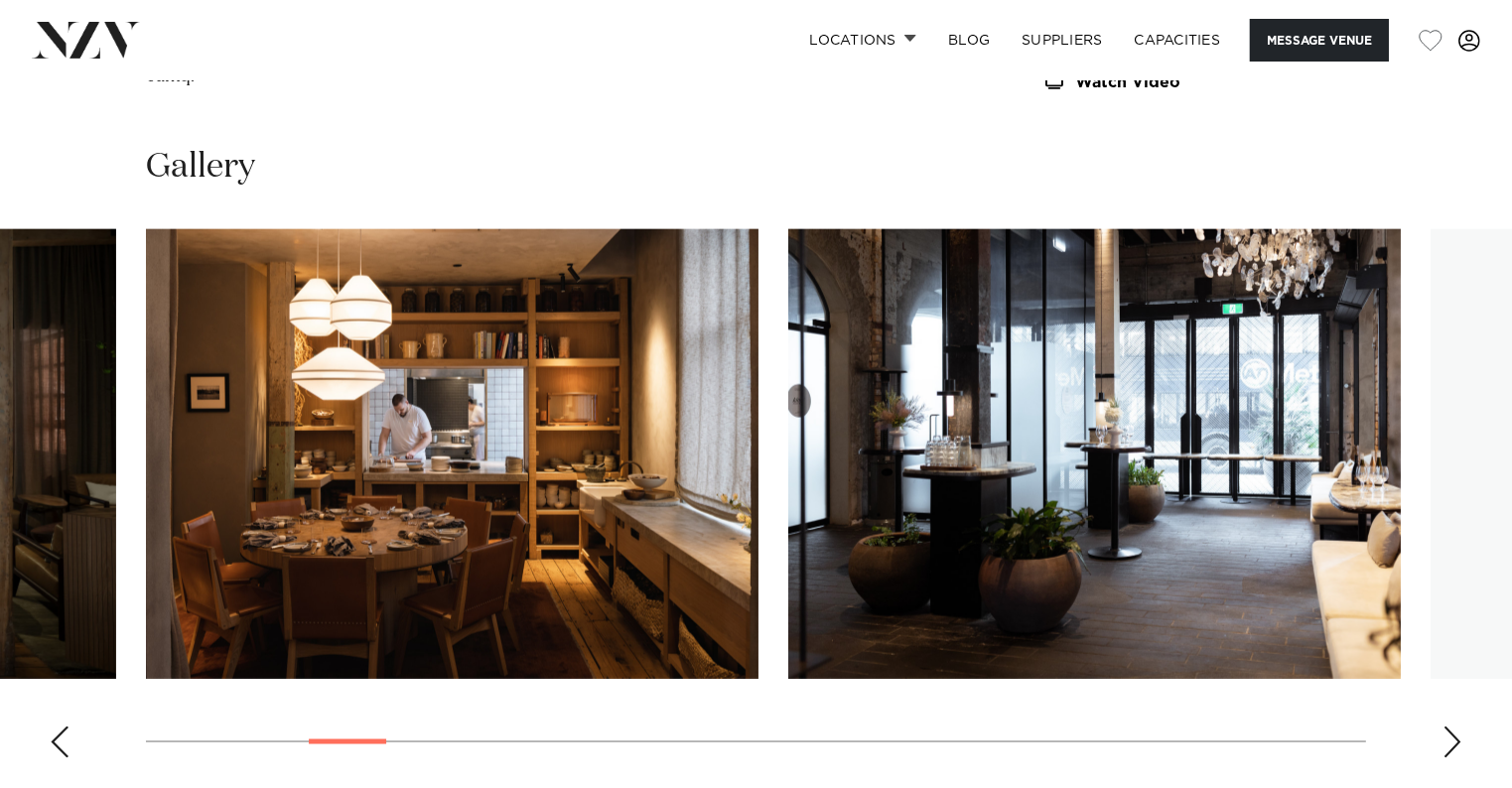 click at bounding box center [1452, 742] 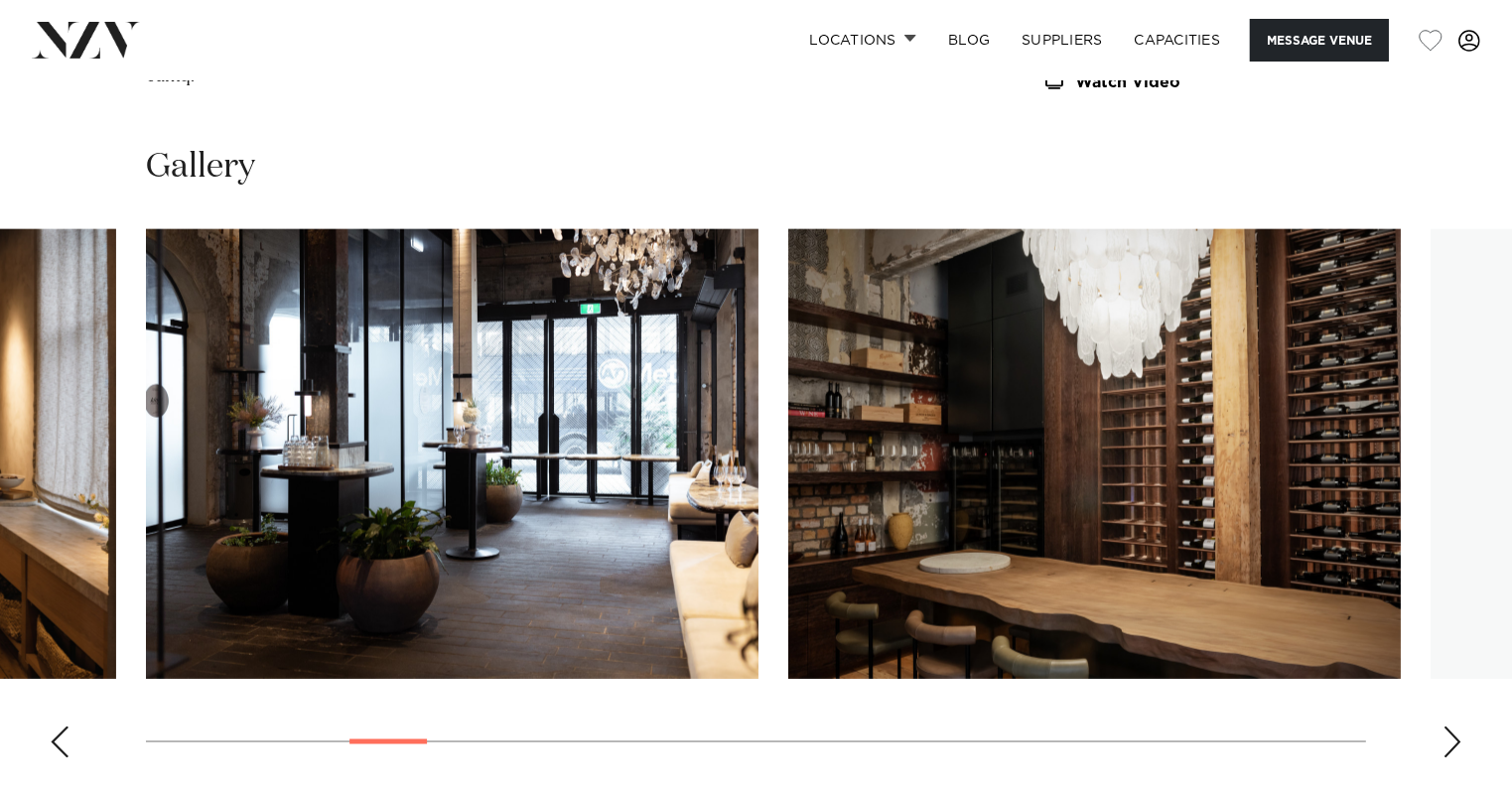 click at bounding box center [1452, 742] 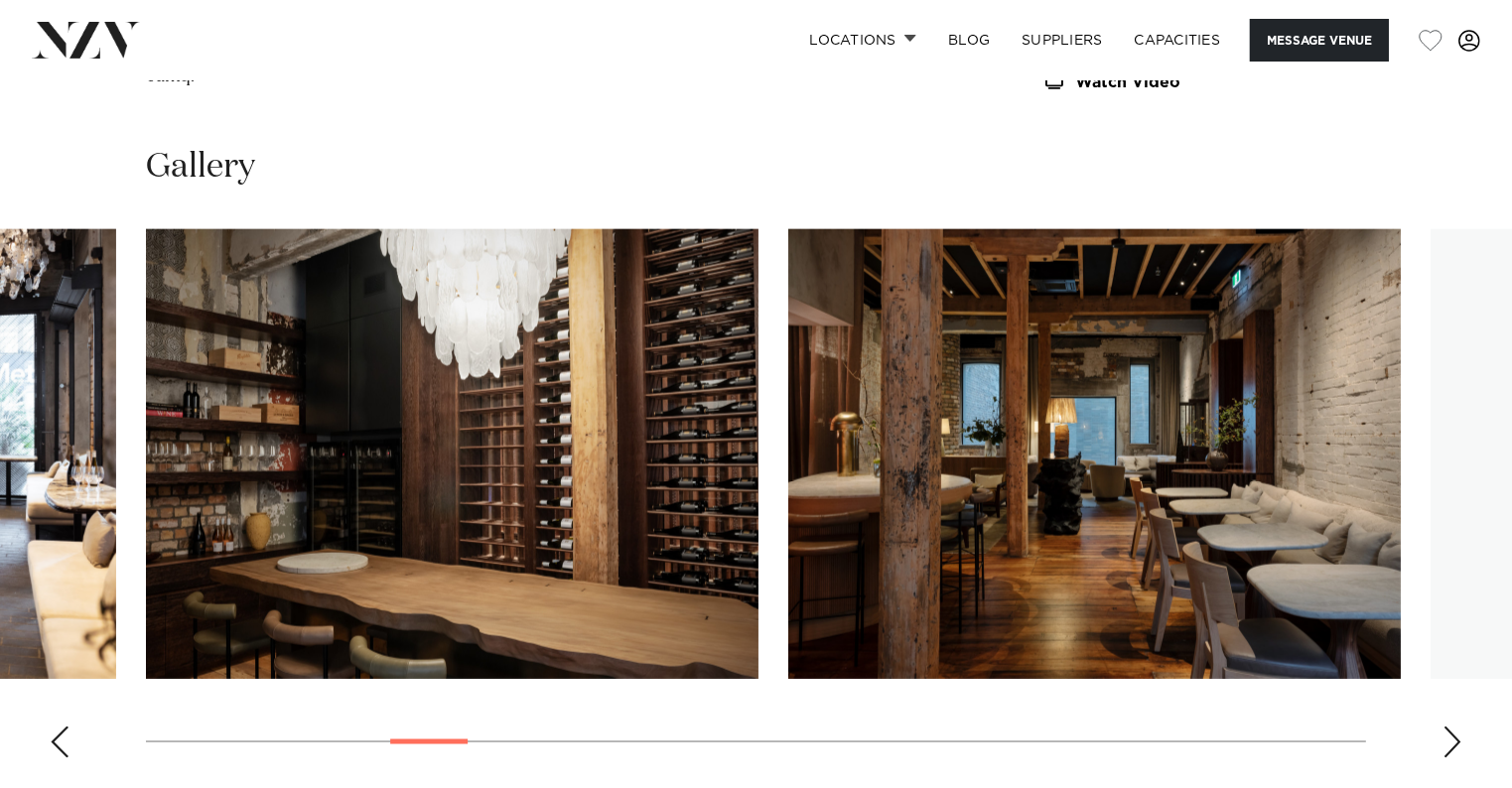 click at bounding box center [1452, 742] 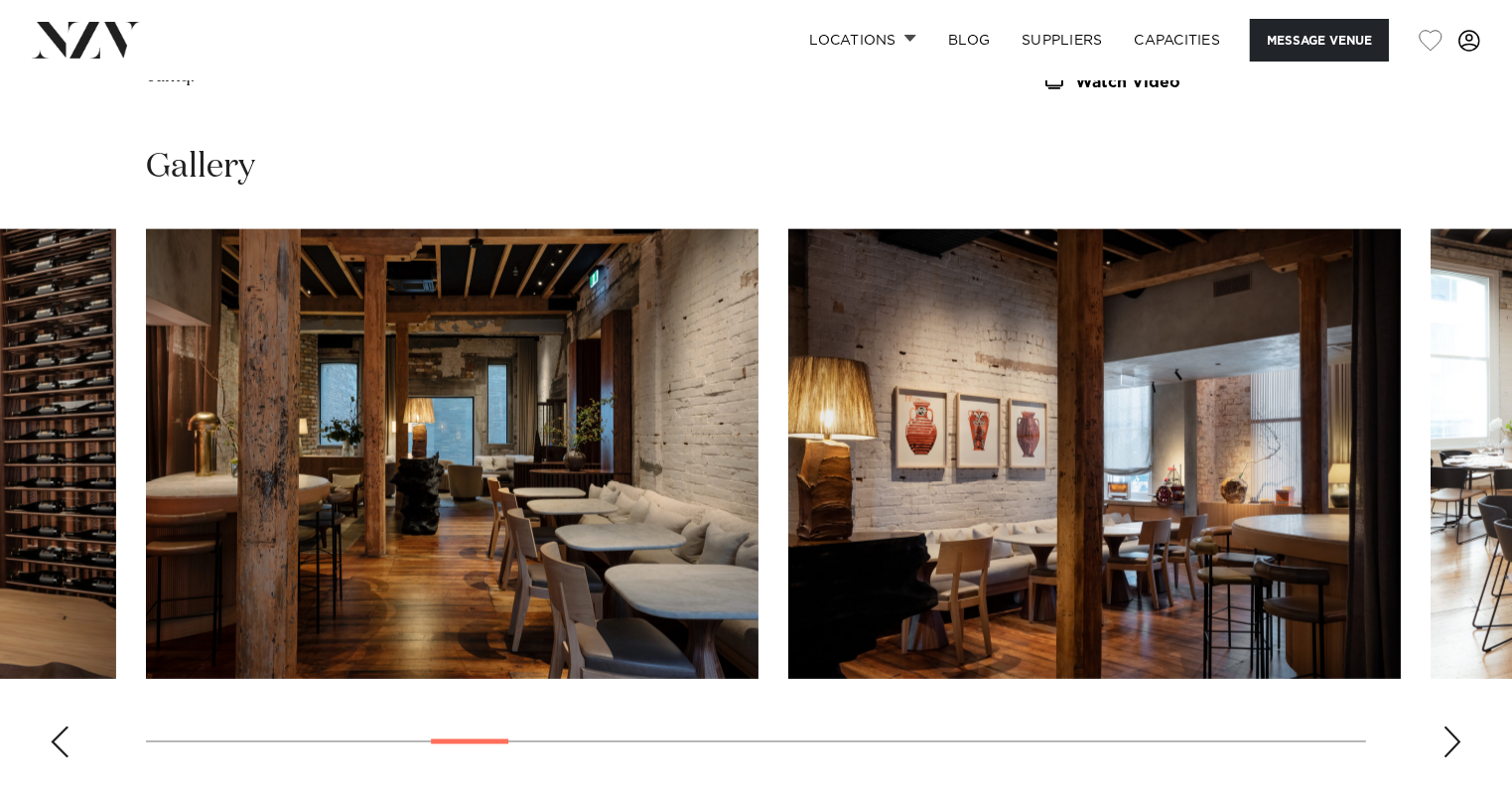 click at bounding box center [1452, 742] 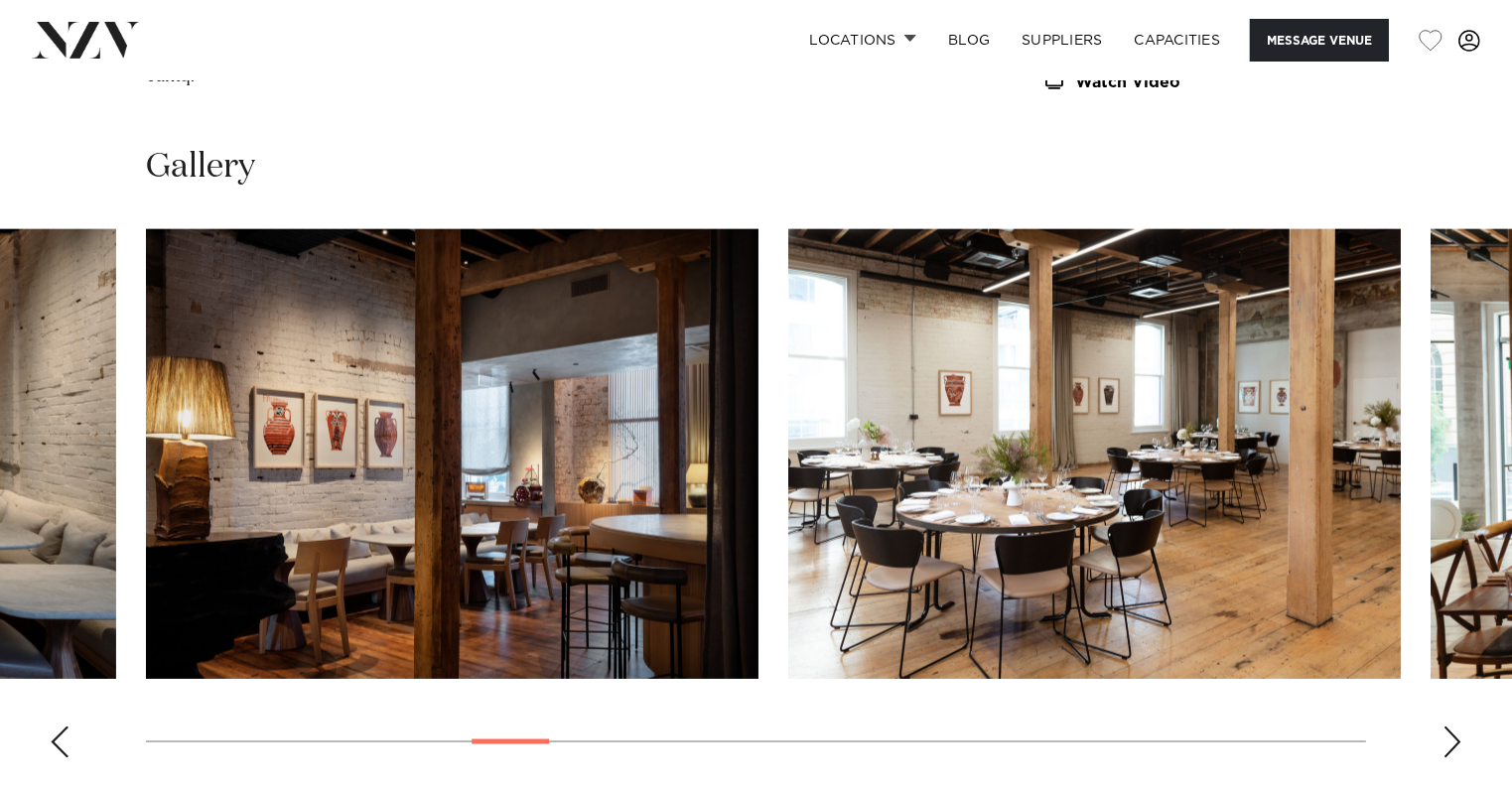 click at bounding box center (1452, 742) 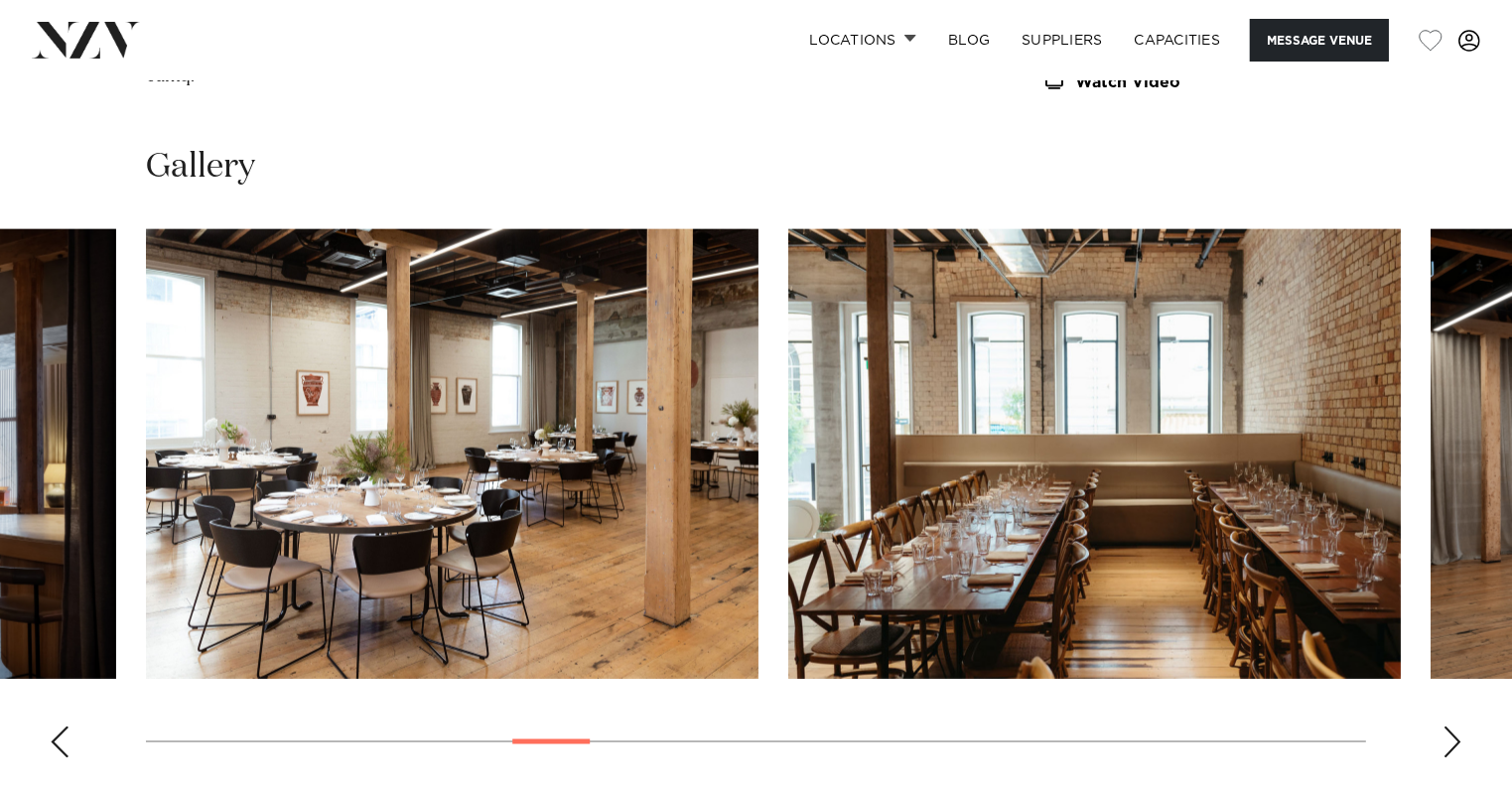 click at bounding box center (1452, 742) 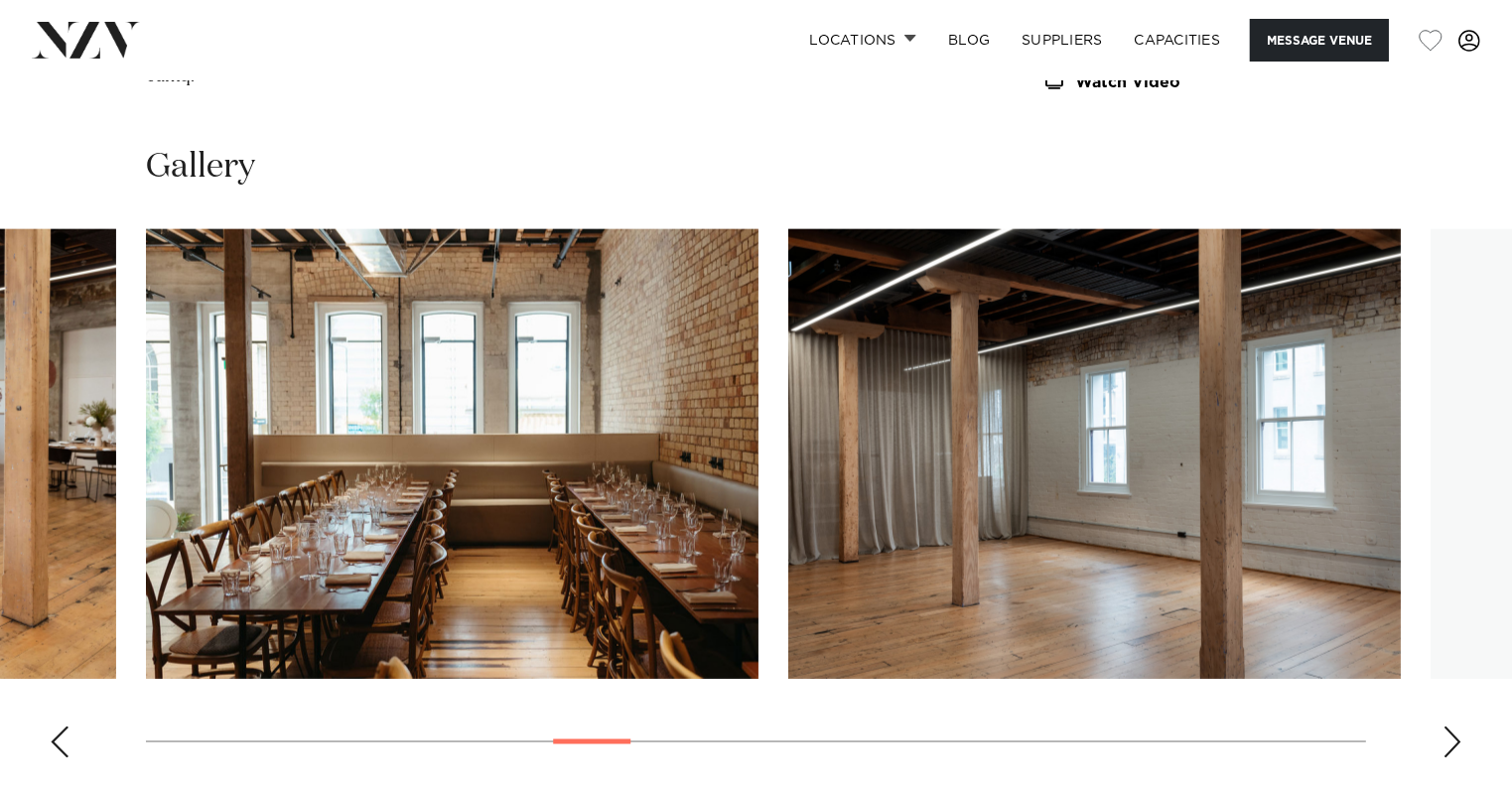 click at bounding box center (1452, 742) 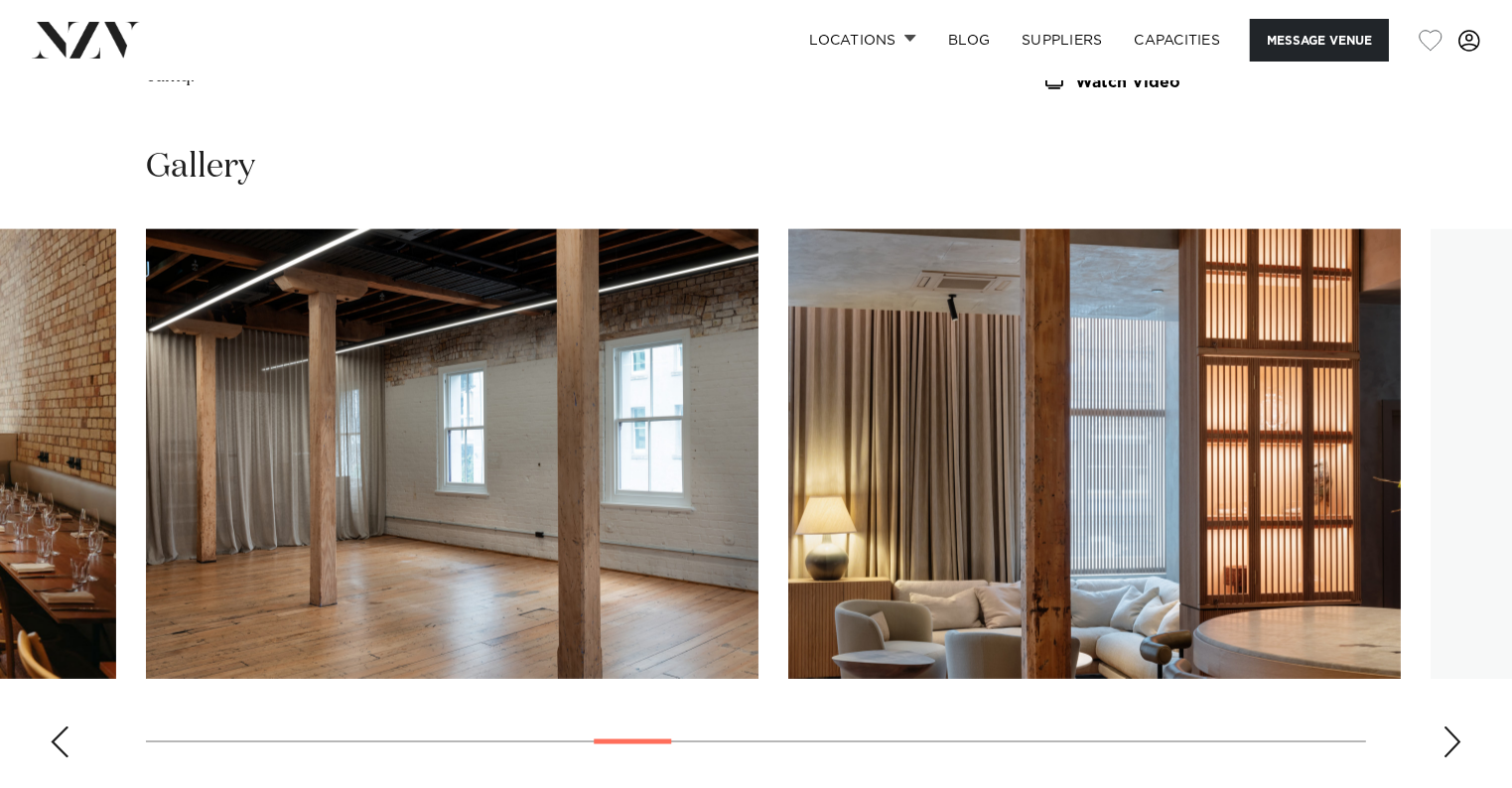 click at bounding box center [1452, 742] 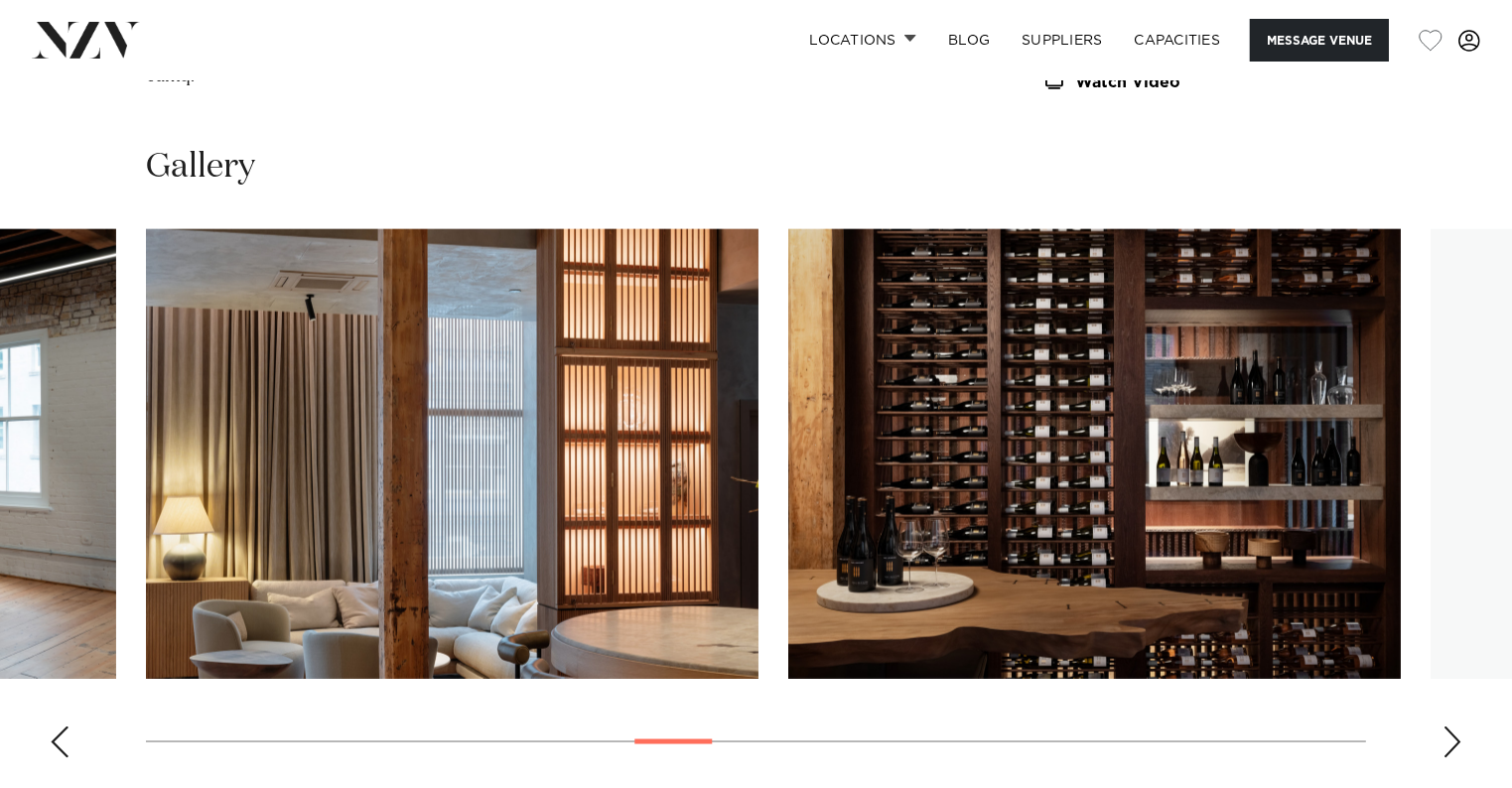 click at bounding box center [1452, 742] 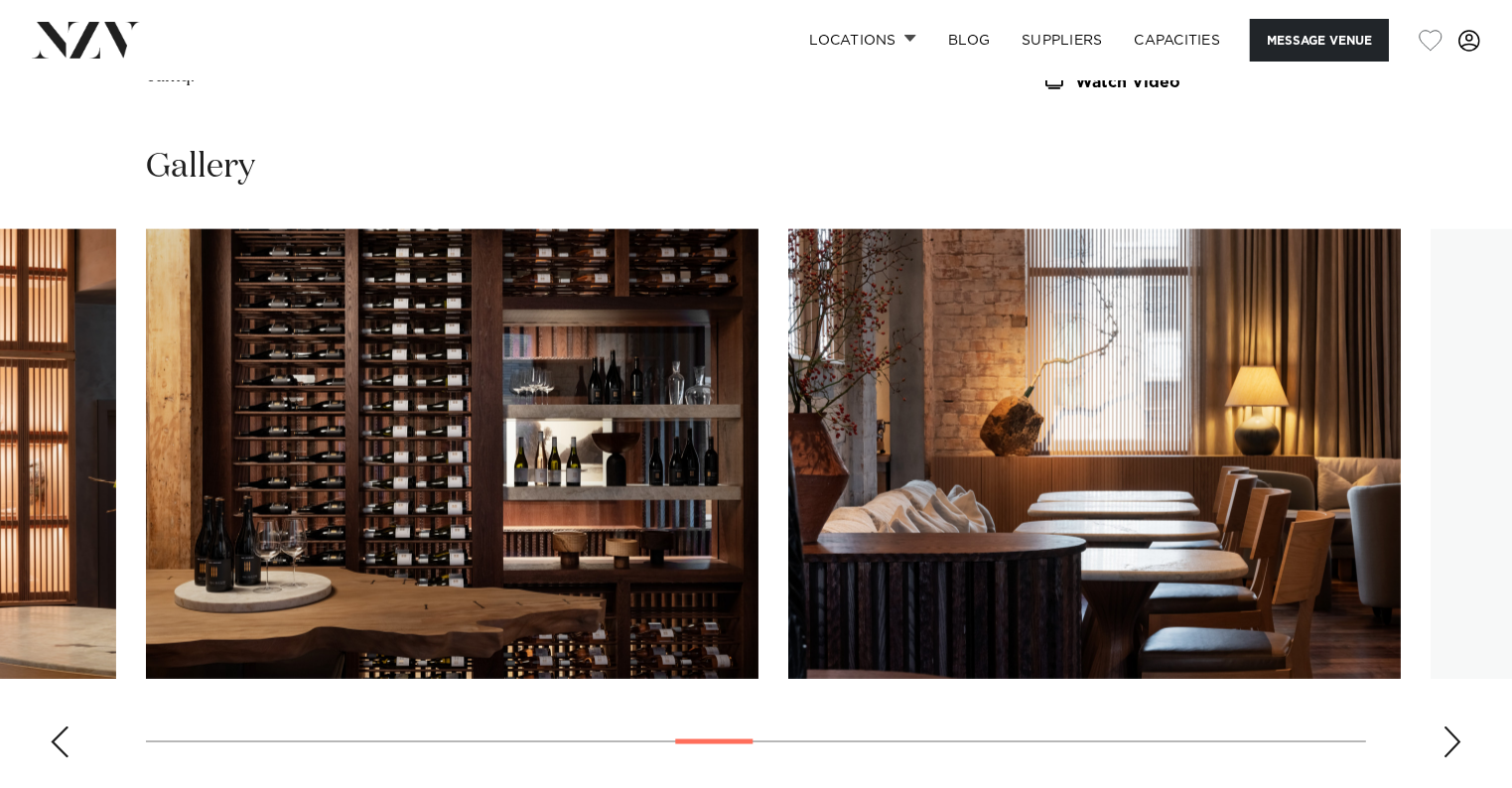click at bounding box center [1452, 742] 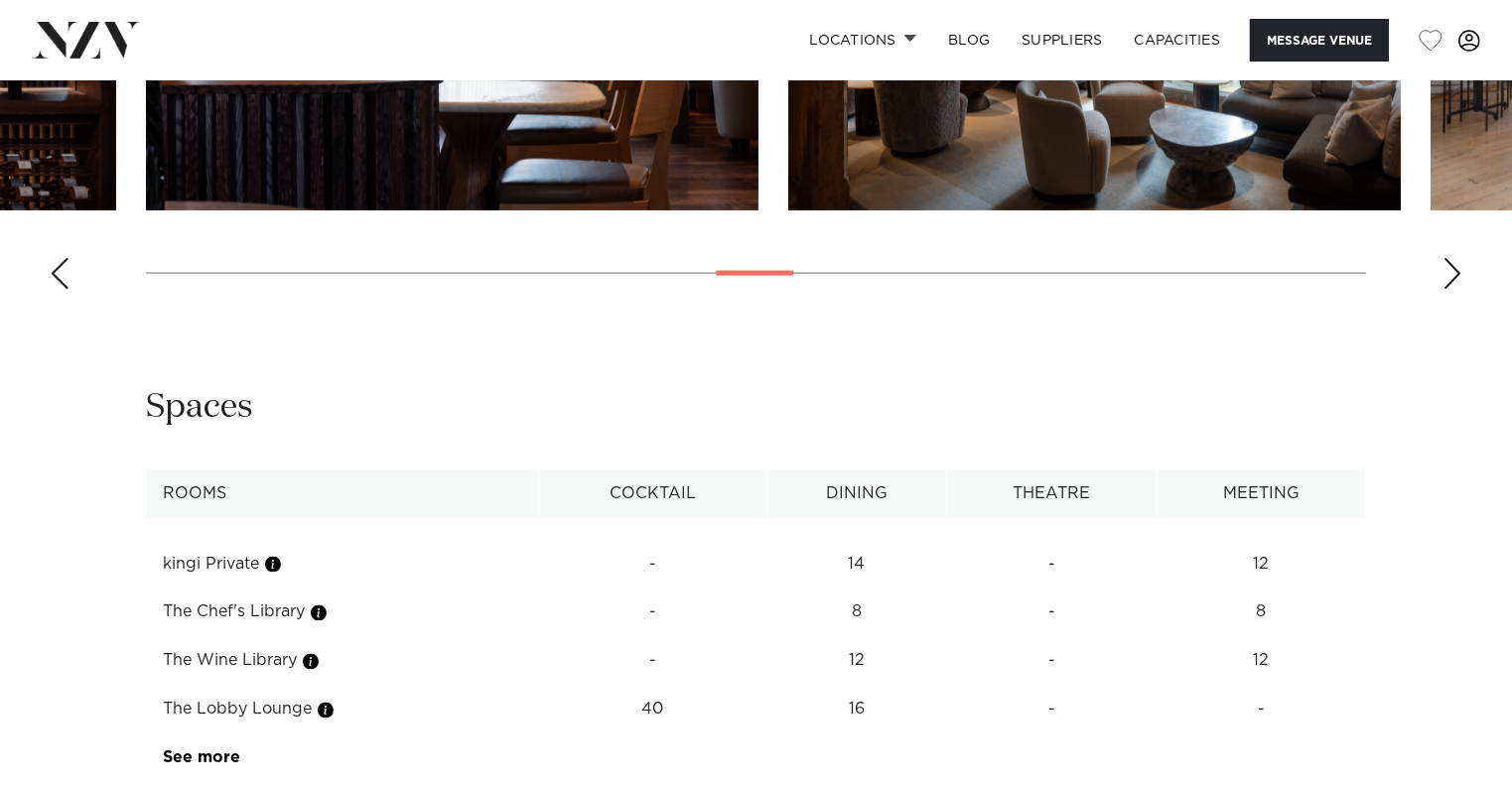 scroll, scrollTop: 3266, scrollLeft: 0, axis: vertical 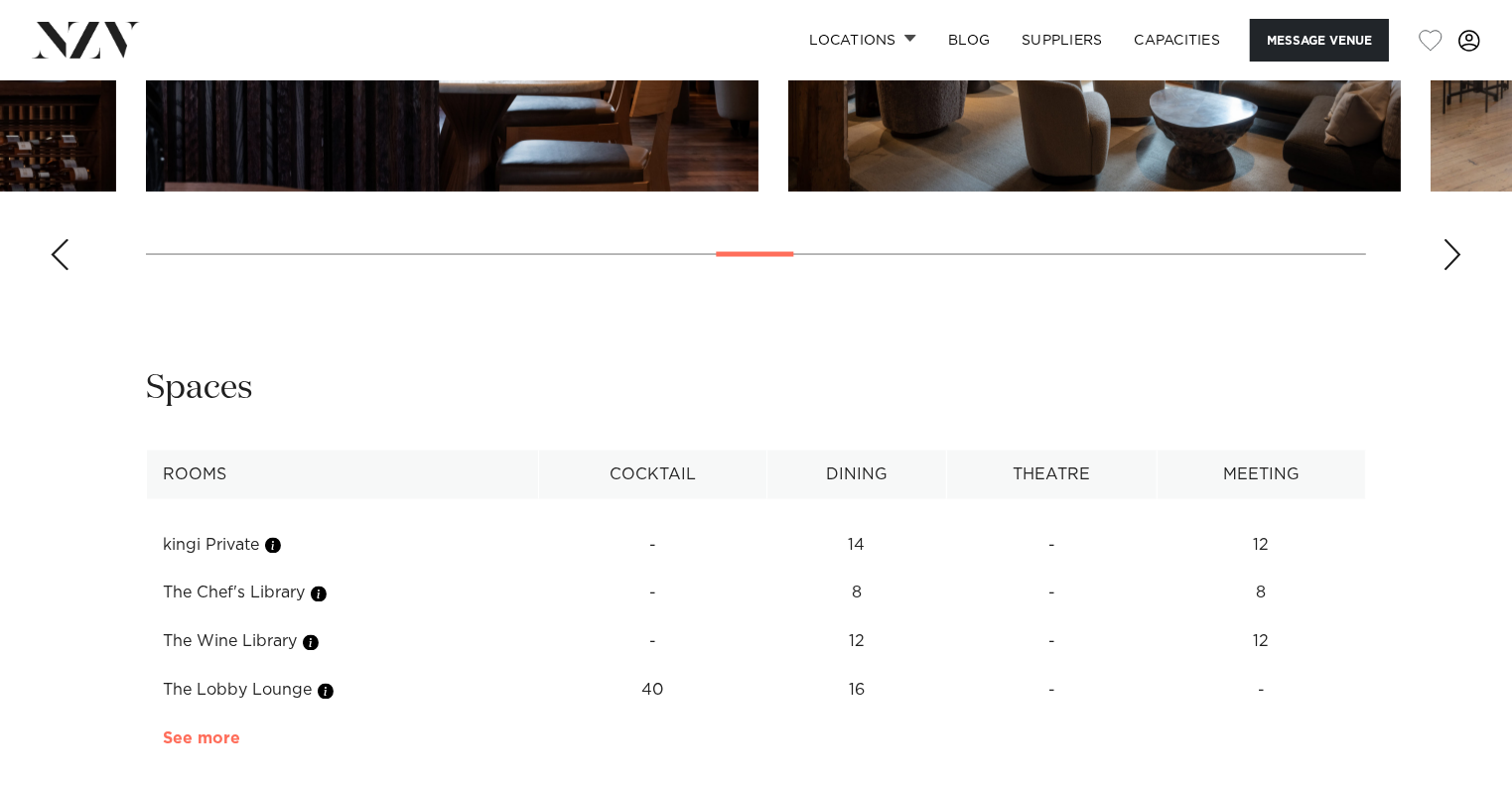 click on "See more" at bounding box center [241, 739] 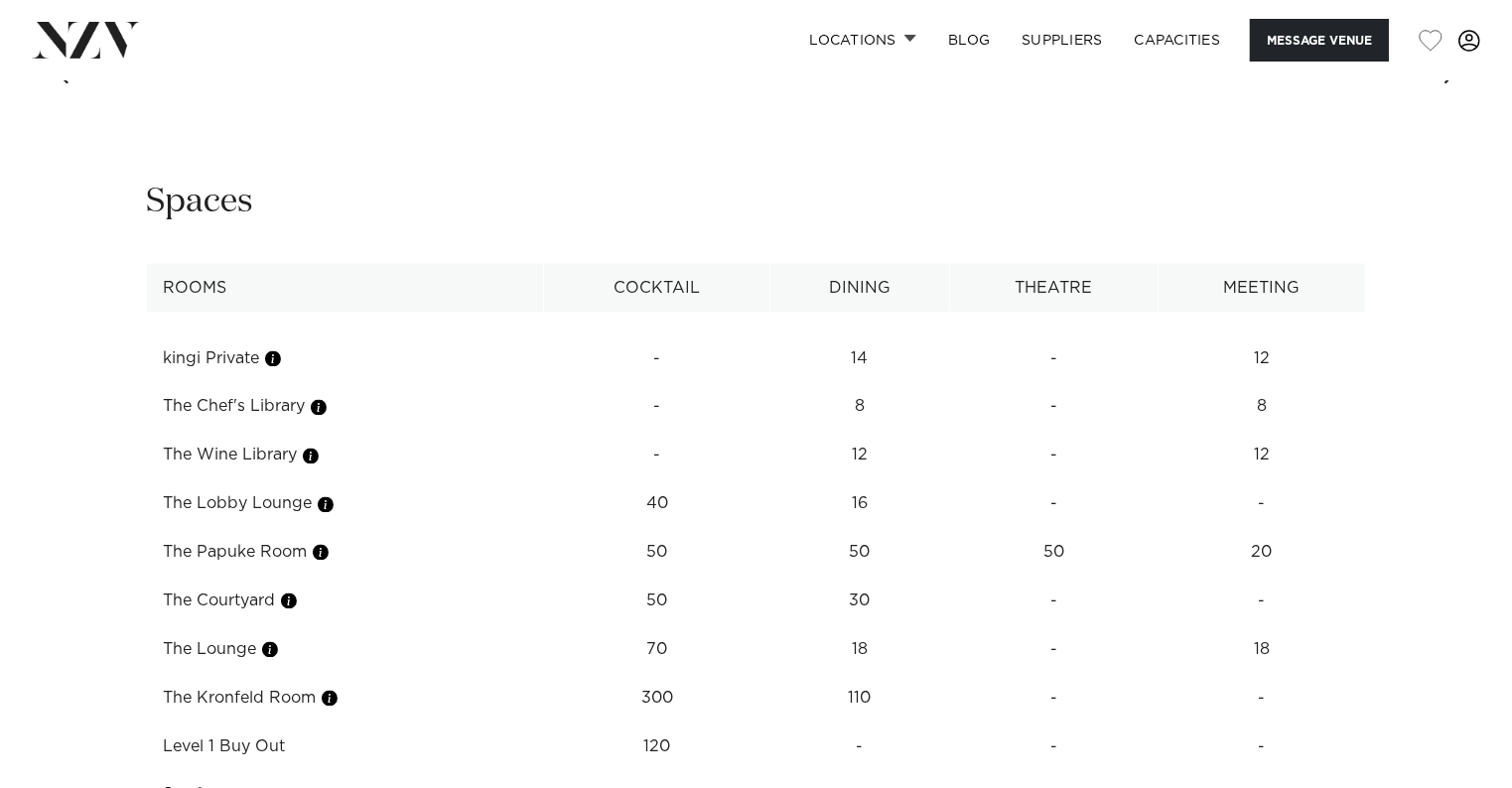 scroll, scrollTop: 3465, scrollLeft: 0, axis: vertical 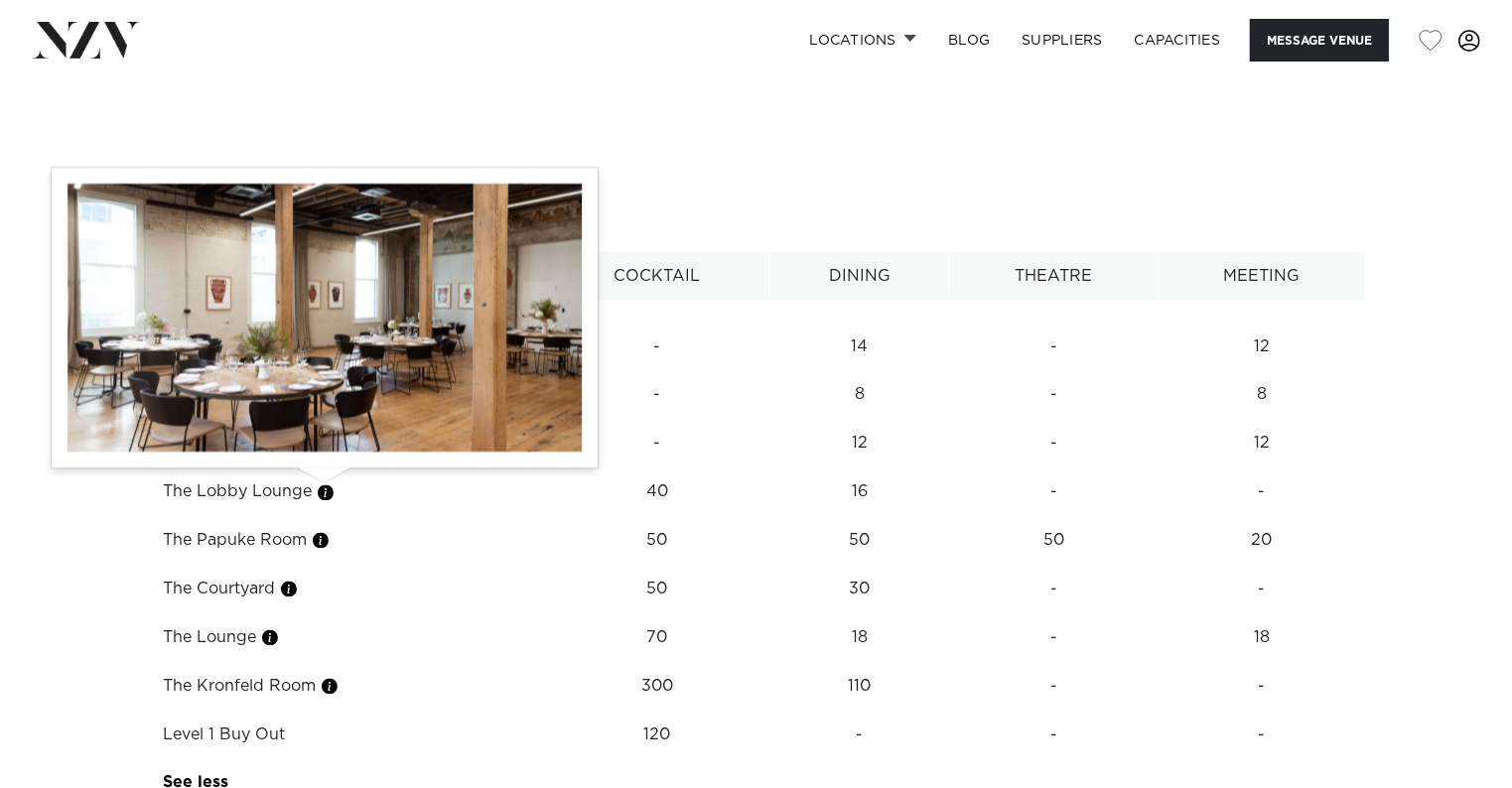 click at bounding box center (321, 541) 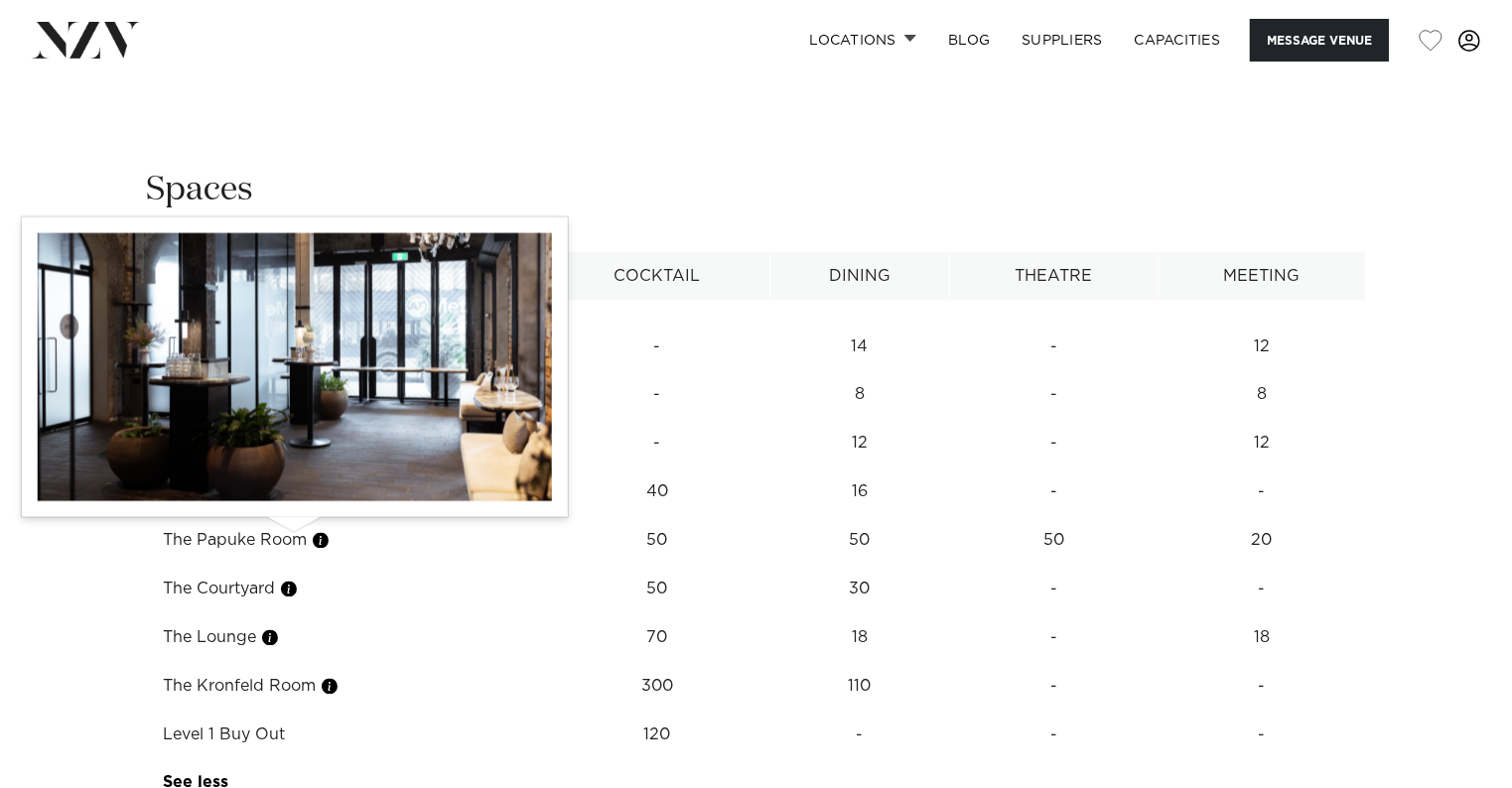 click at bounding box center (289, 590) 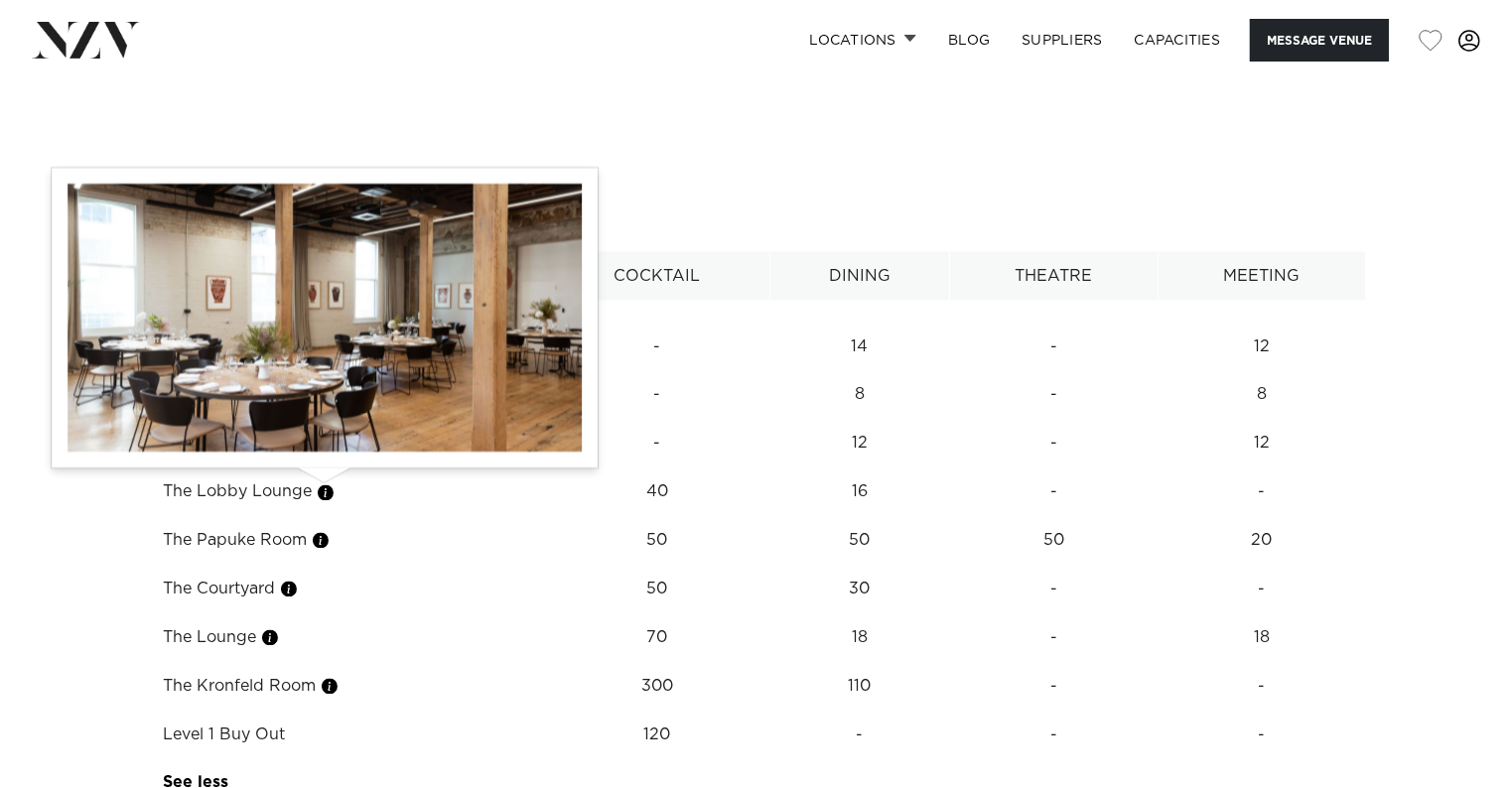 click at bounding box center [321, 541] 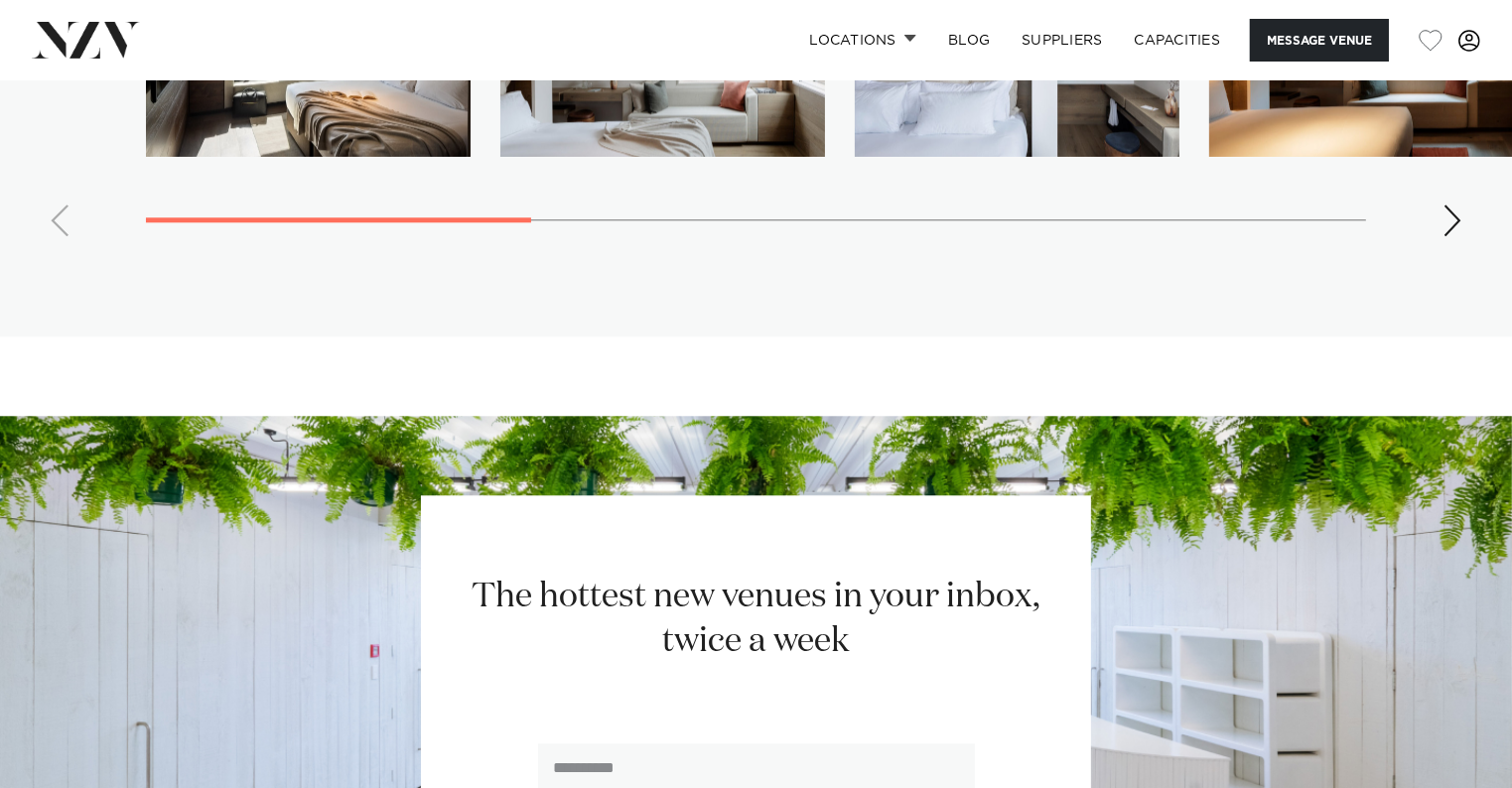 scroll, scrollTop: 5152, scrollLeft: 0, axis: vertical 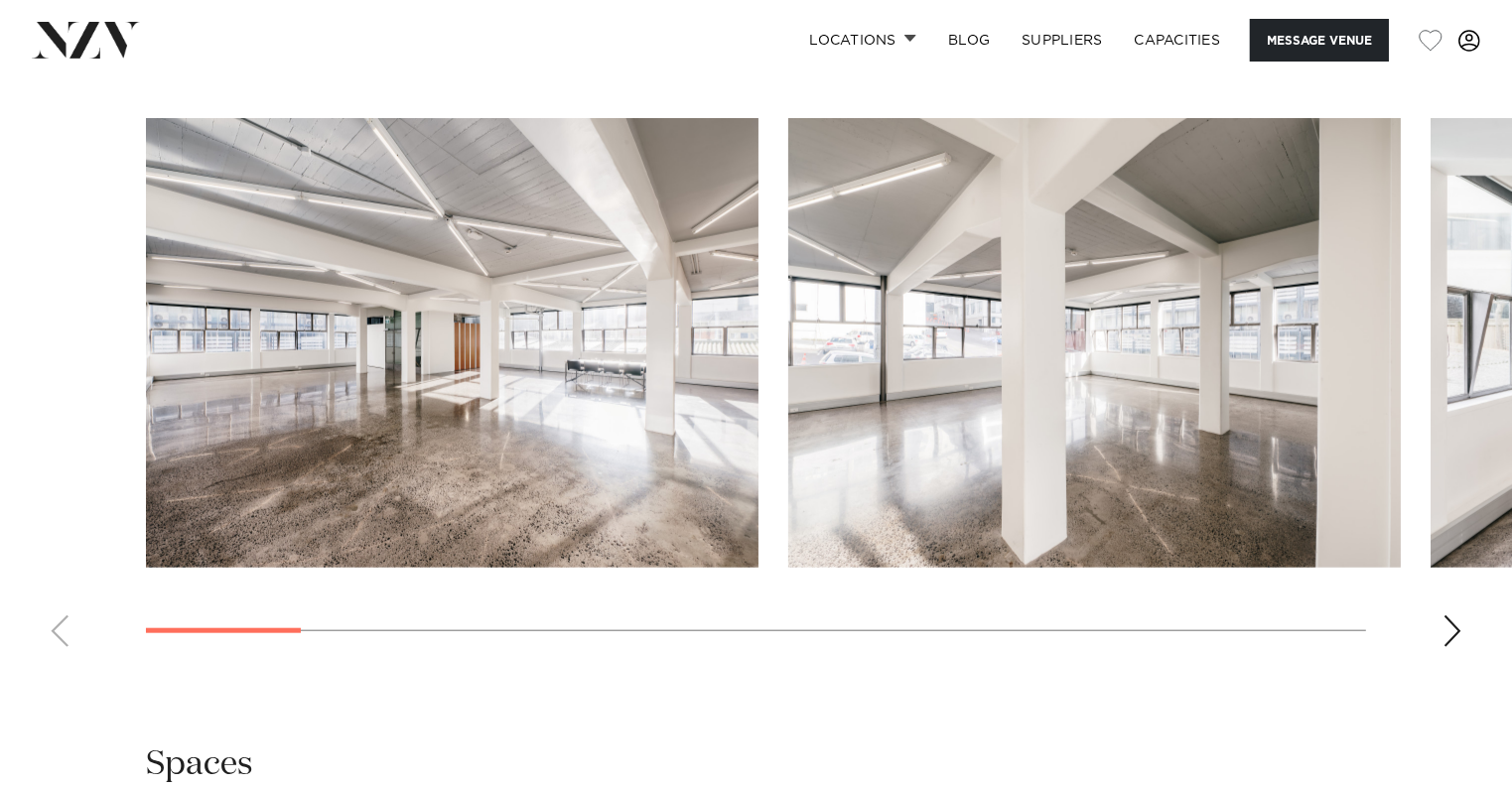 click at bounding box center (1452, 631) 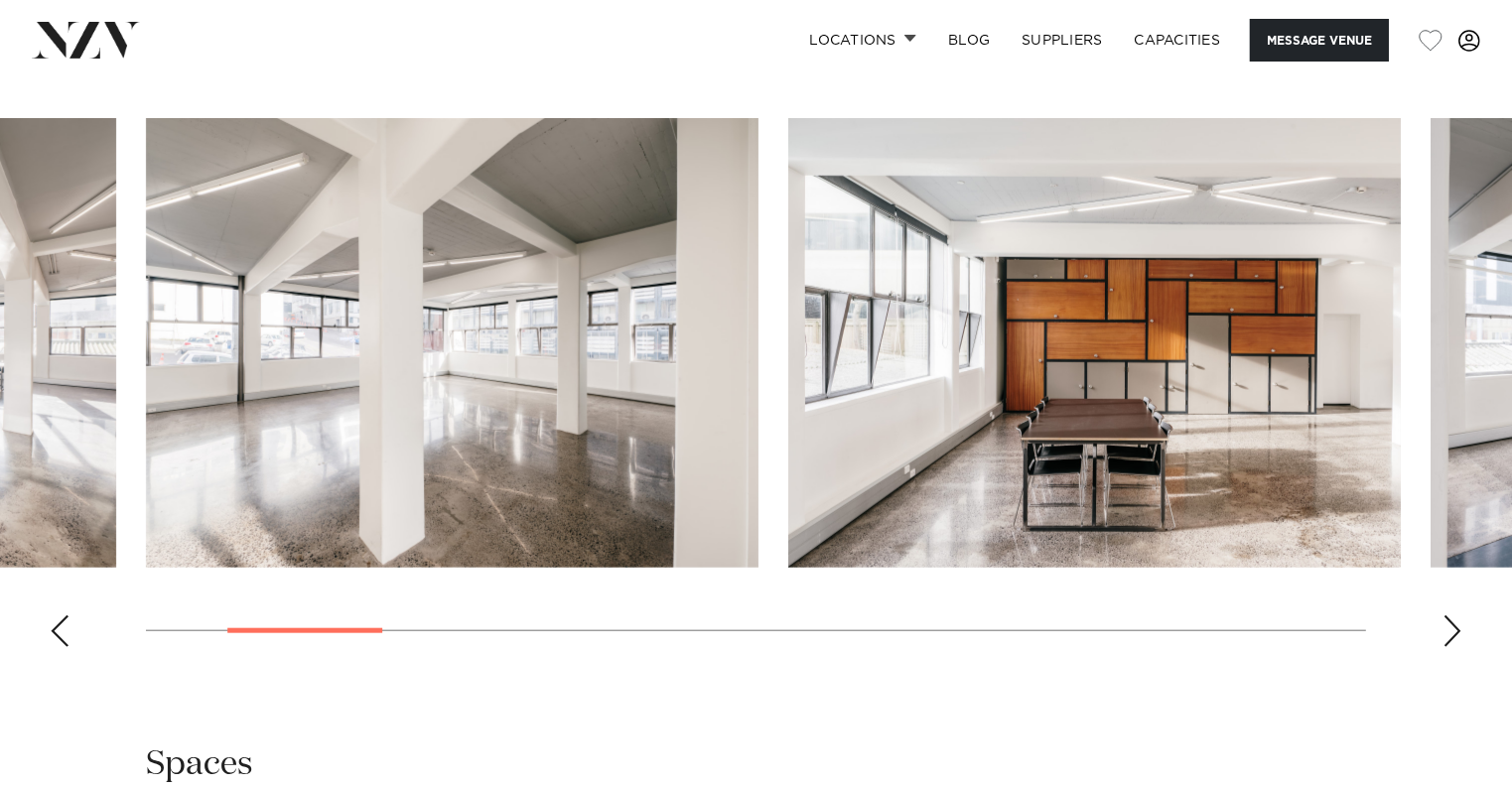 click at bounding box center [1452, 631] 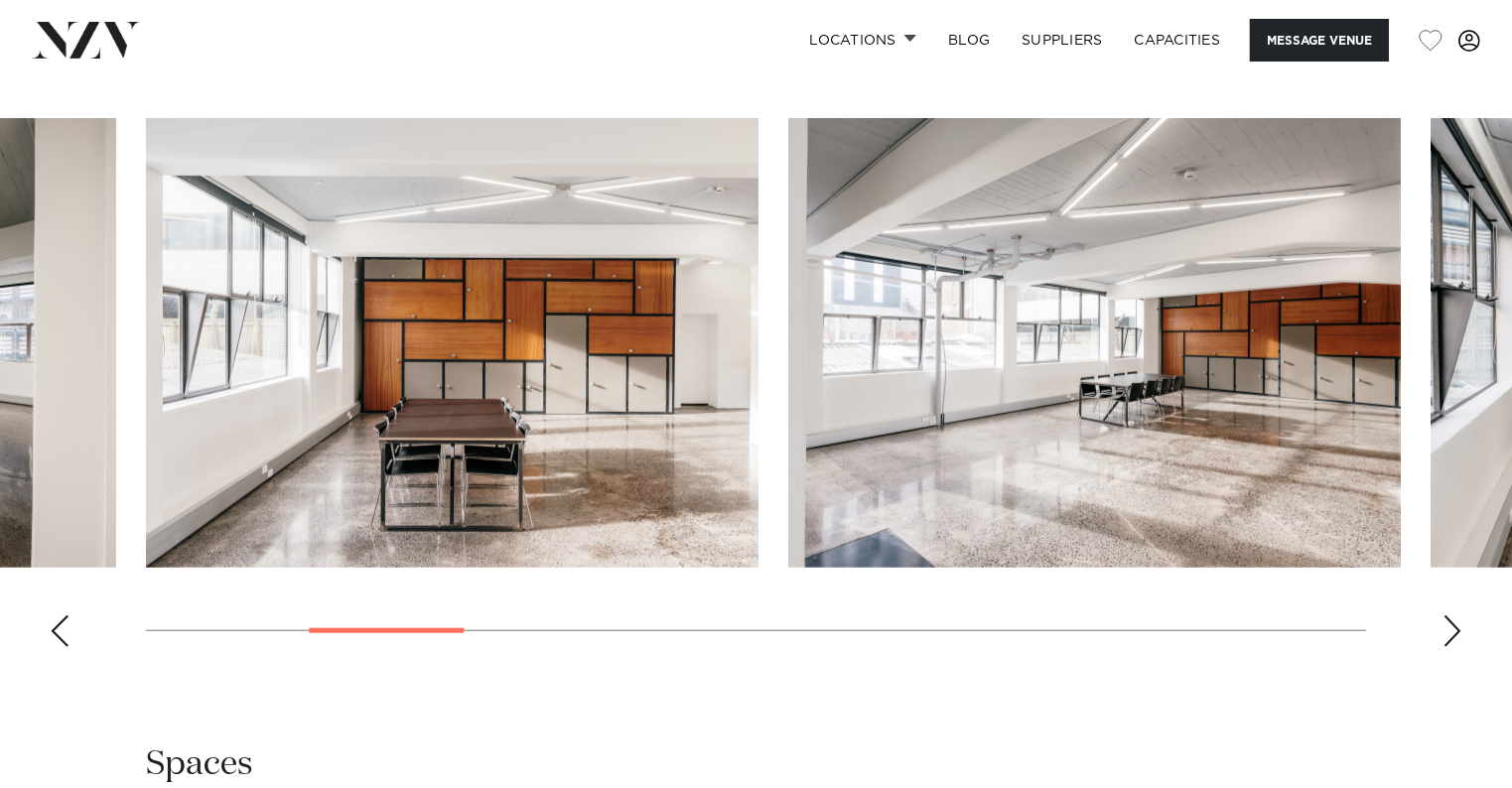click at bounding box center [1452, 631] 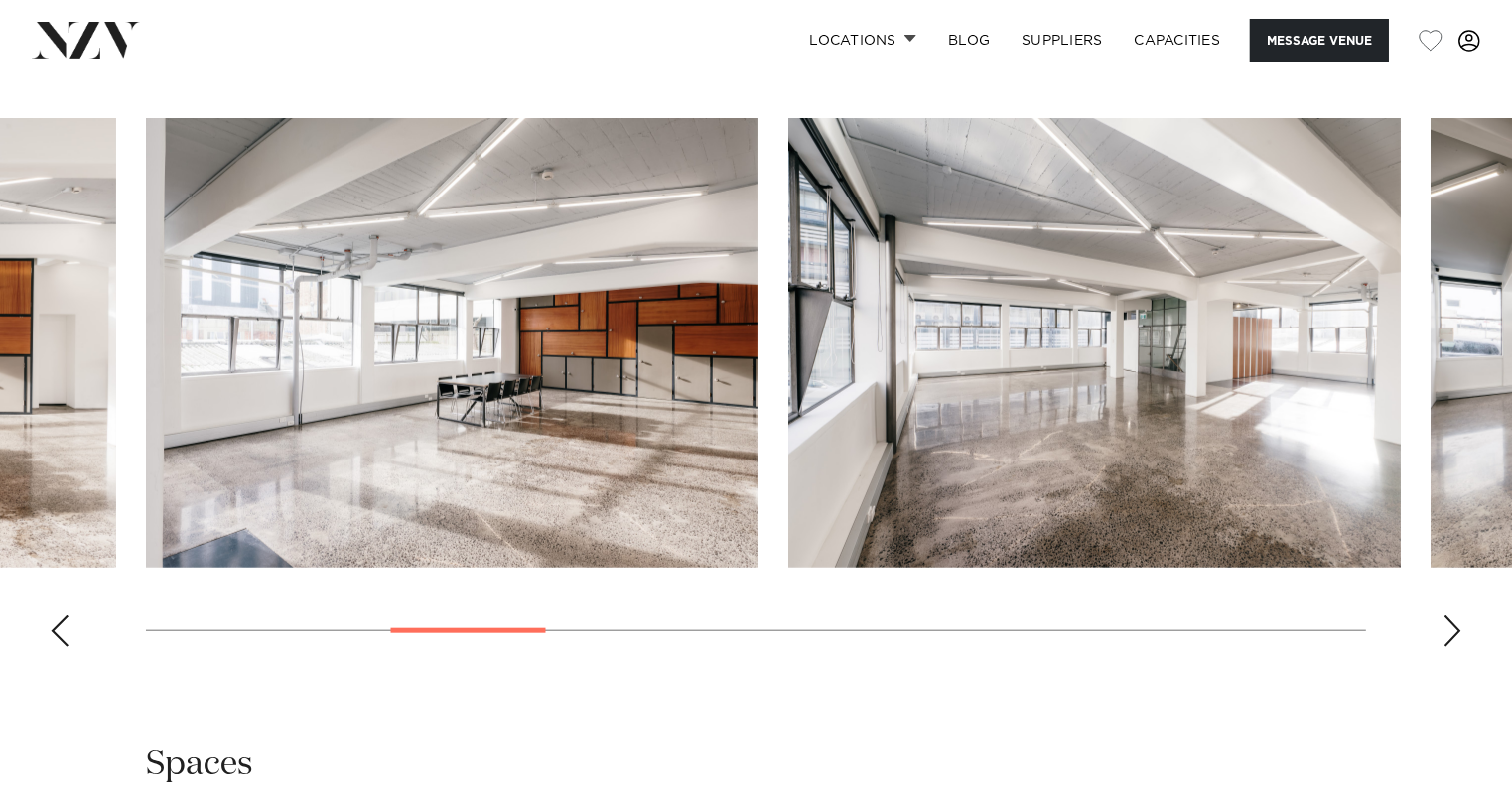 click at bounding box center [1452, 631] 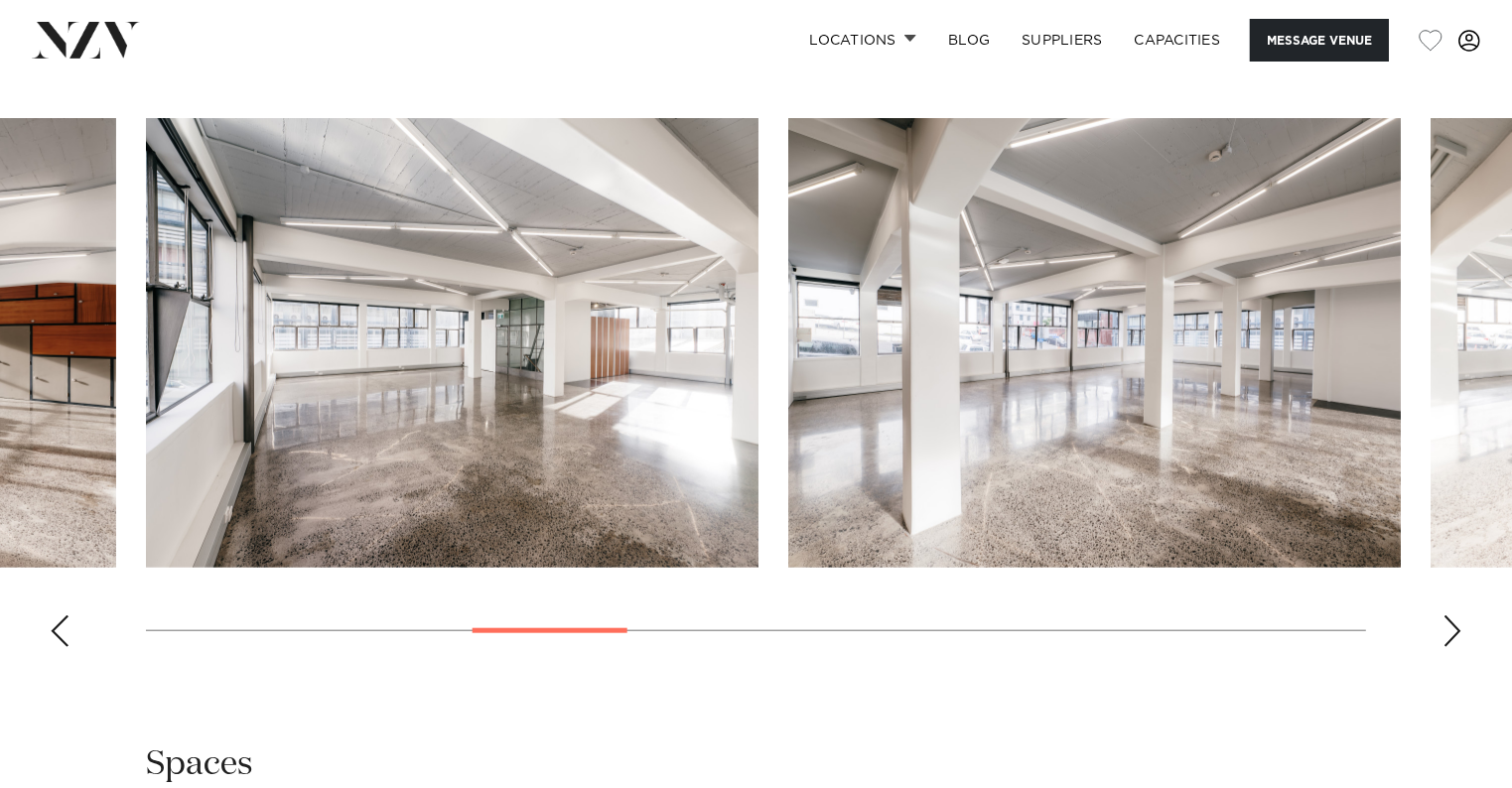 click at bounding box center (1452, 631) 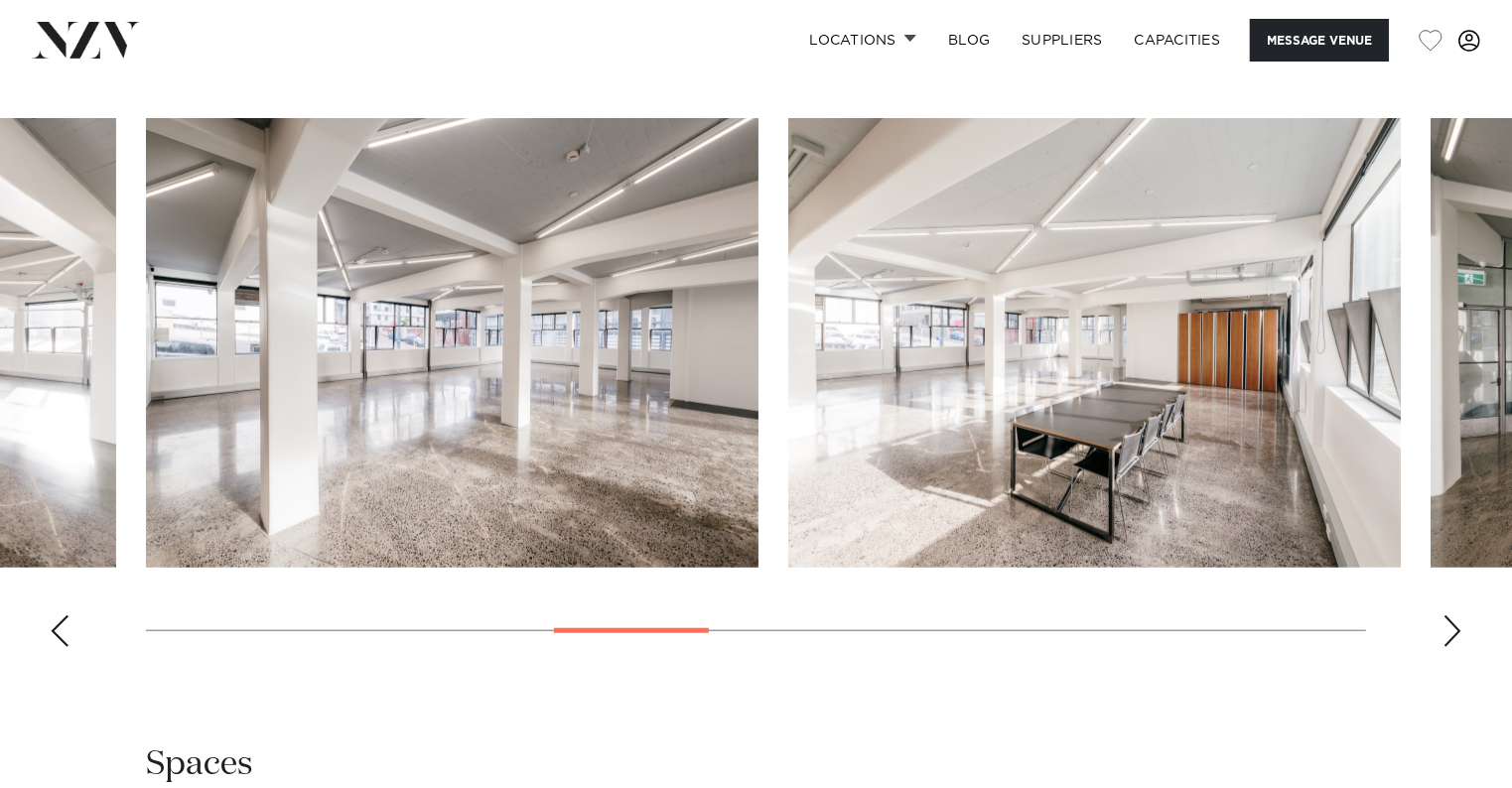 click at bounding box center [1452, 631] 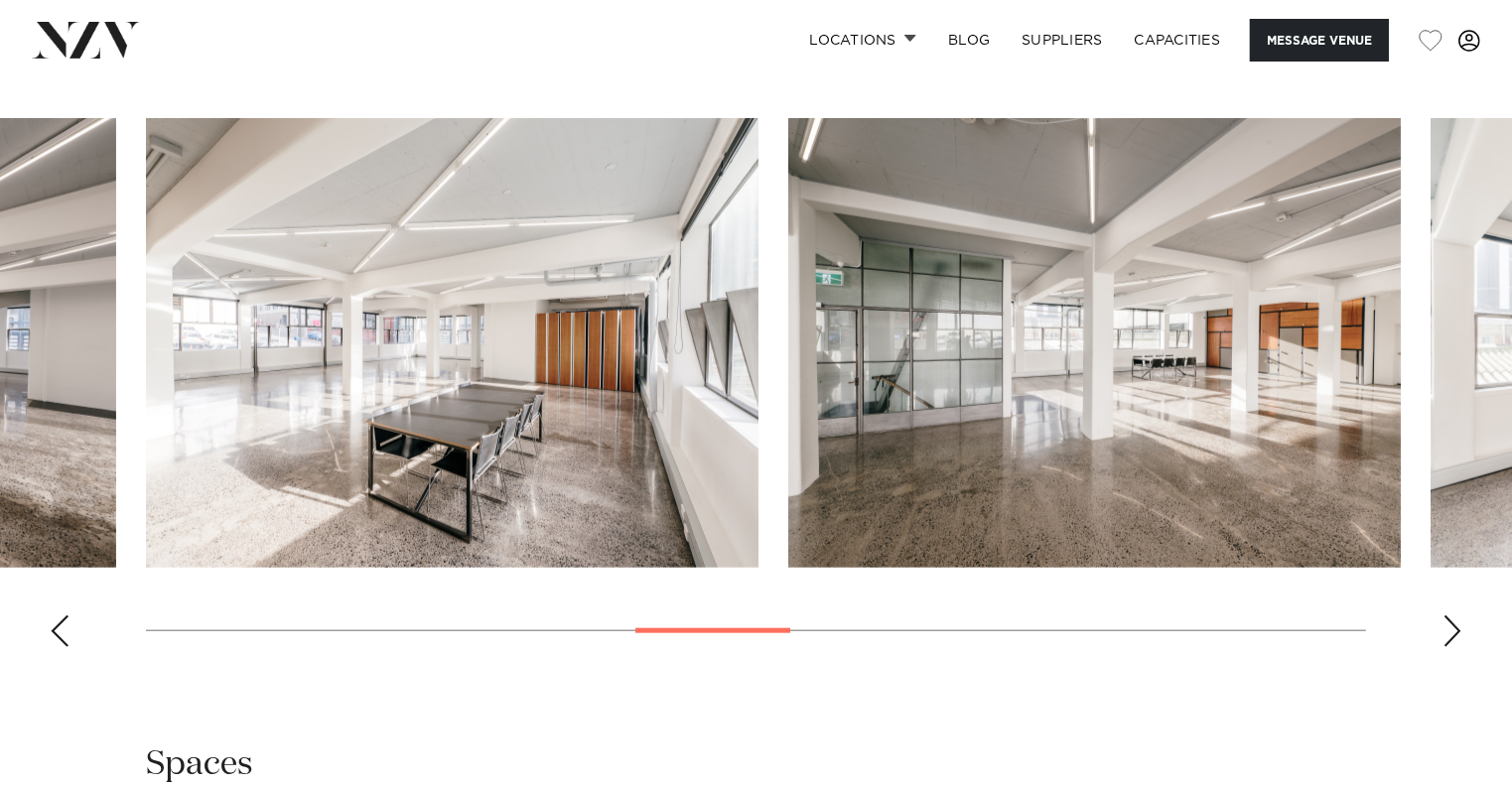 click at bounding box center (1452, 631) 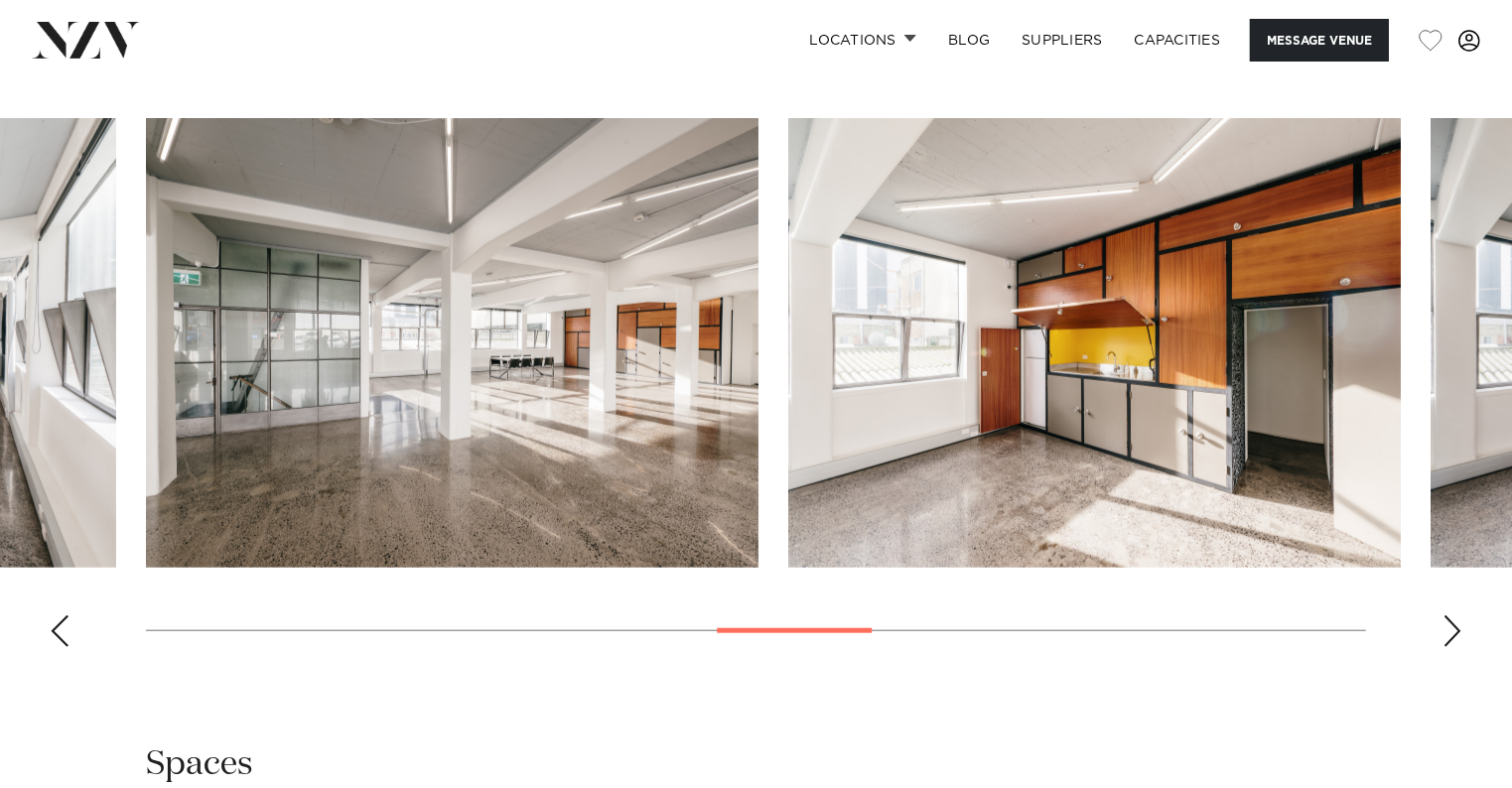 click at bounding box center (1452, 631) 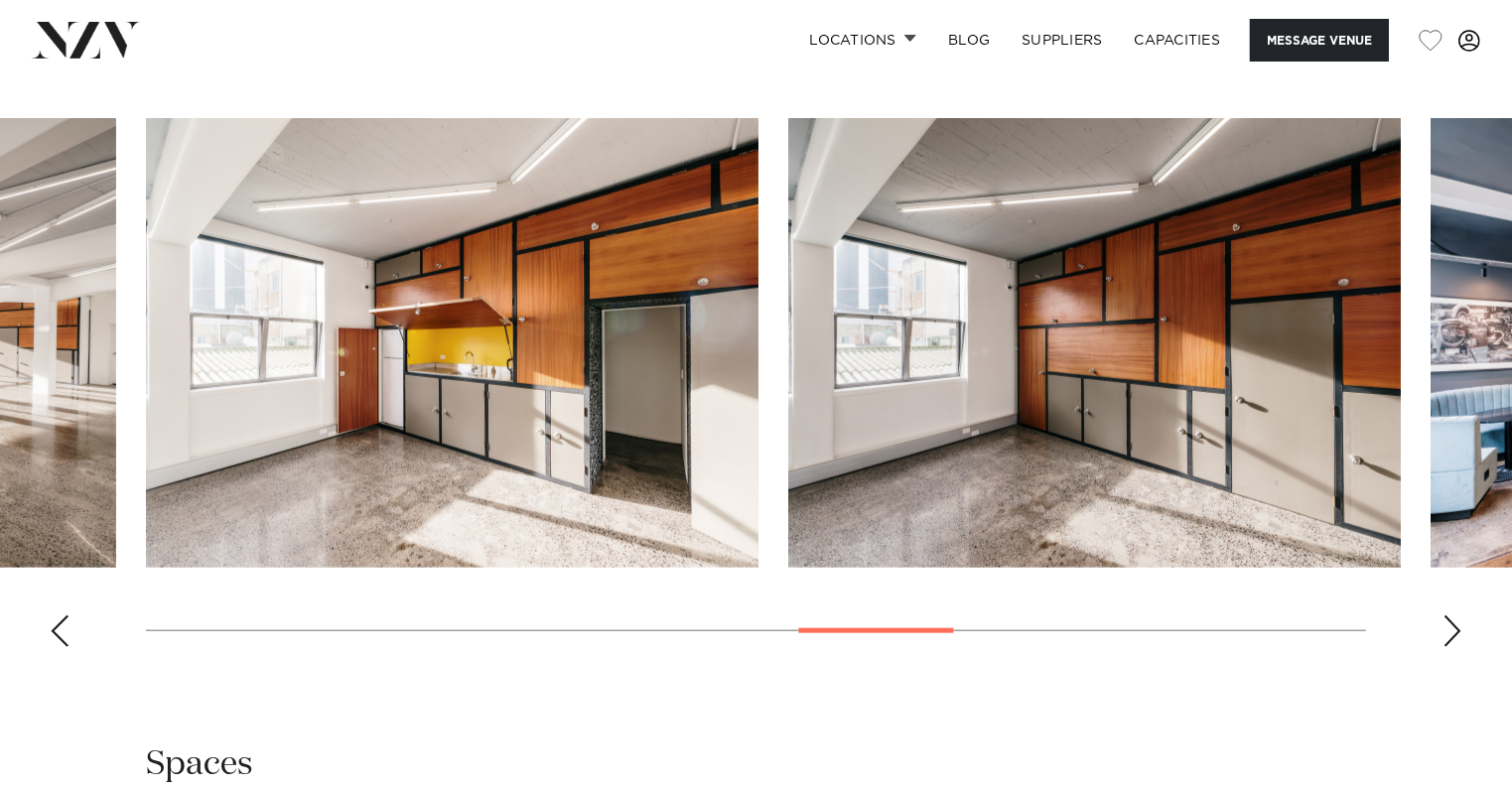 click at bounding box center (1452, 631) 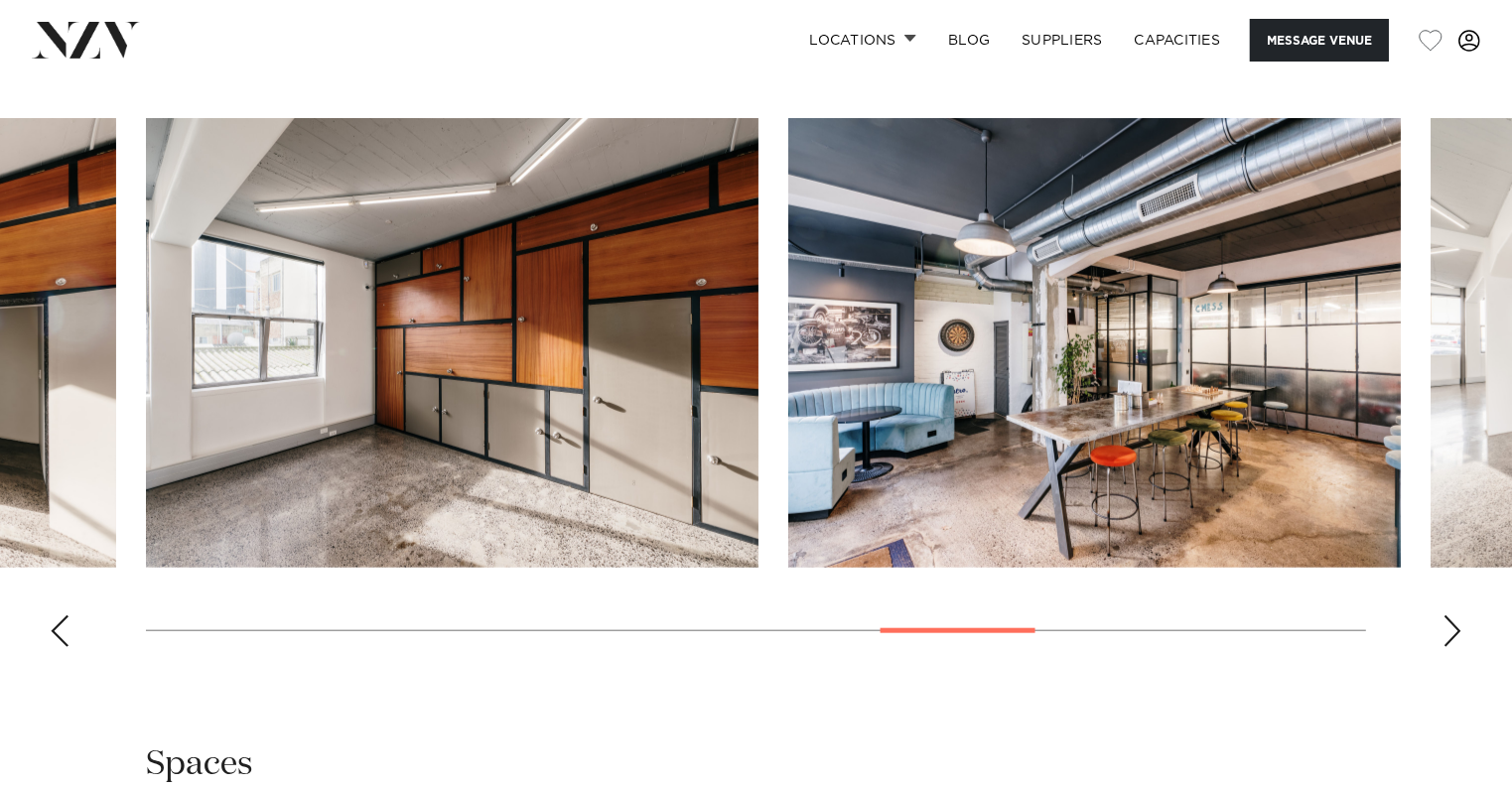 click at bounding box center [1452, 631] 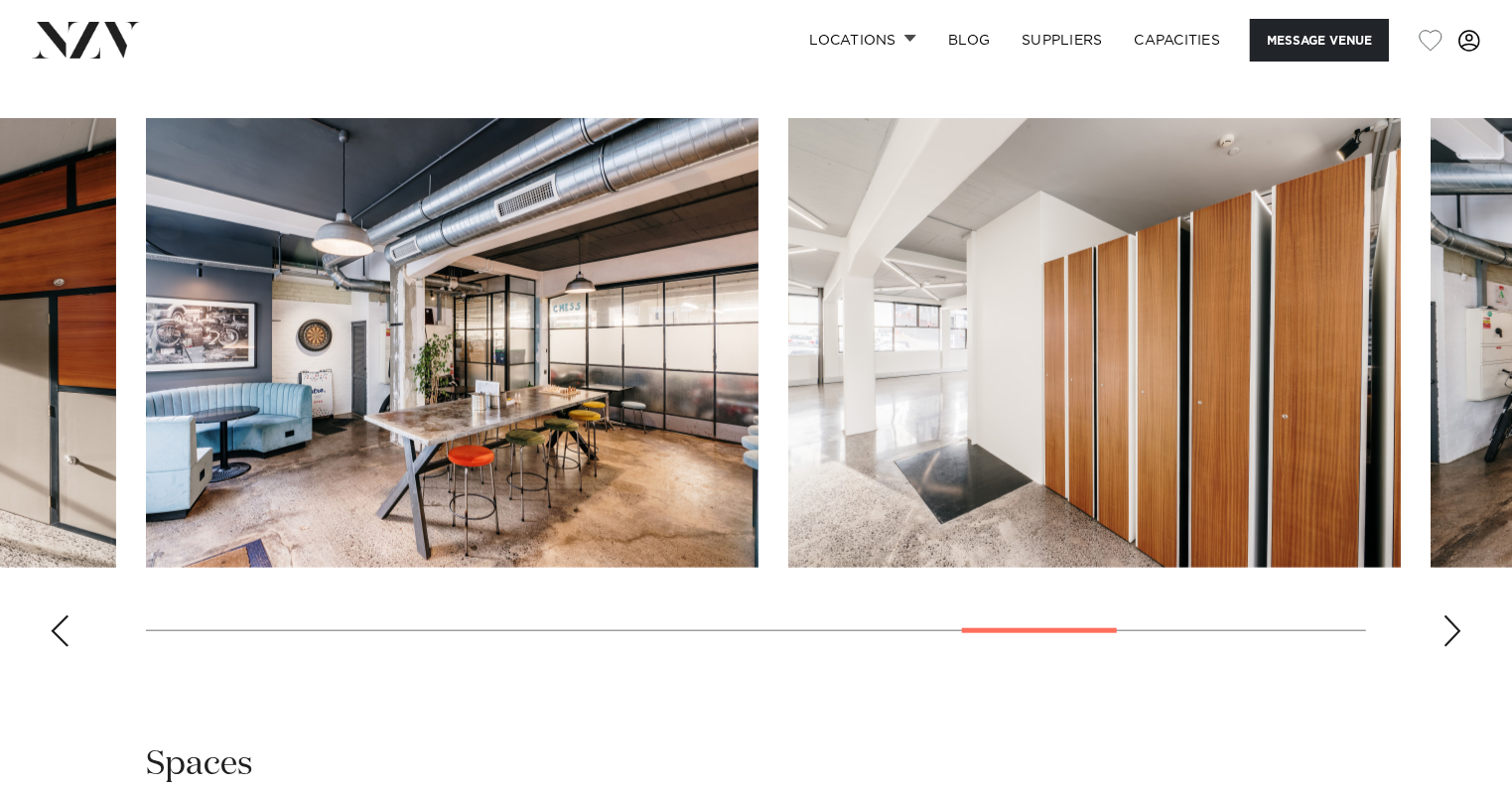 click at bounding box center (1452, 631) 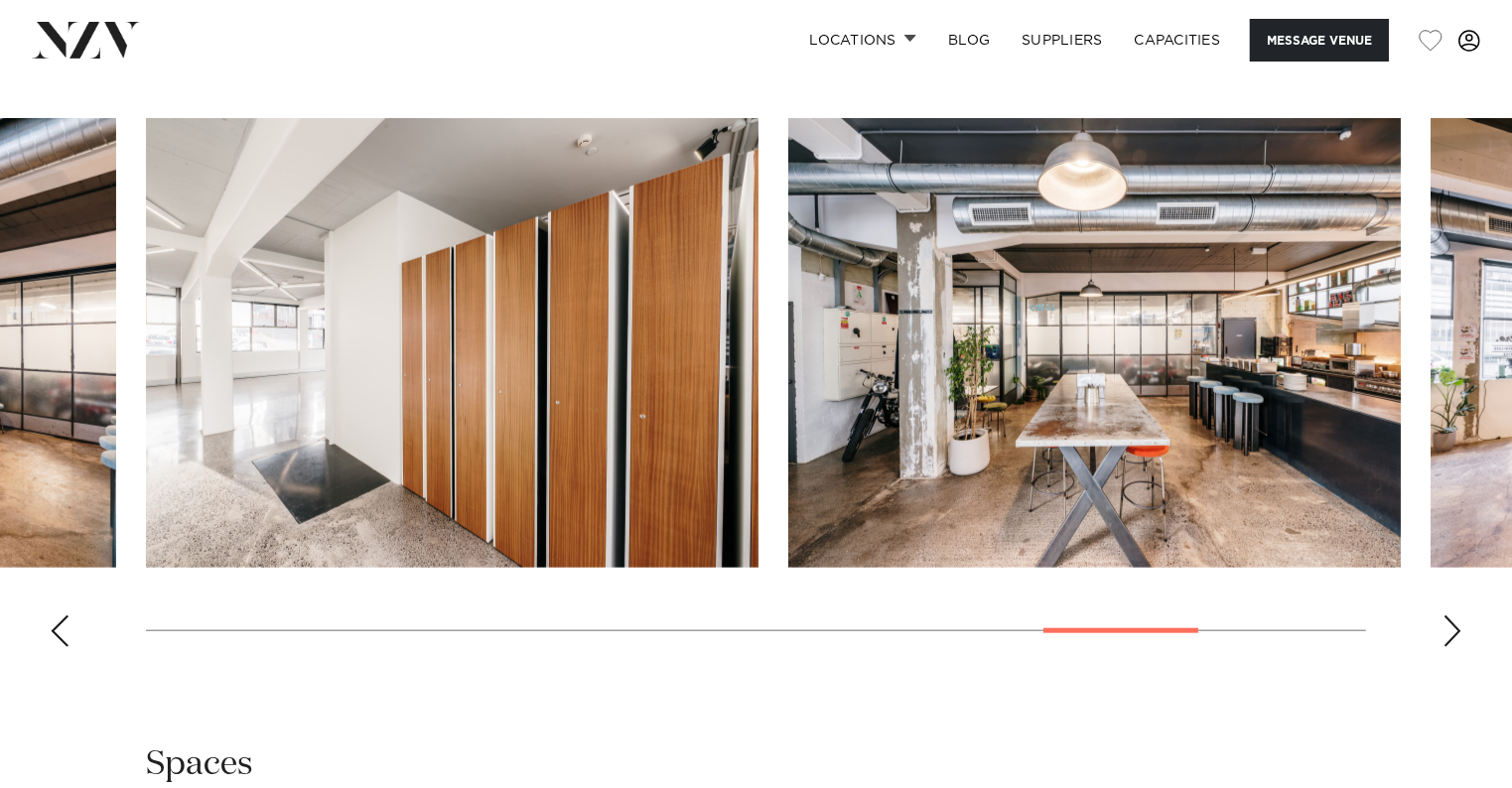click at bounding box center [1452, 631] 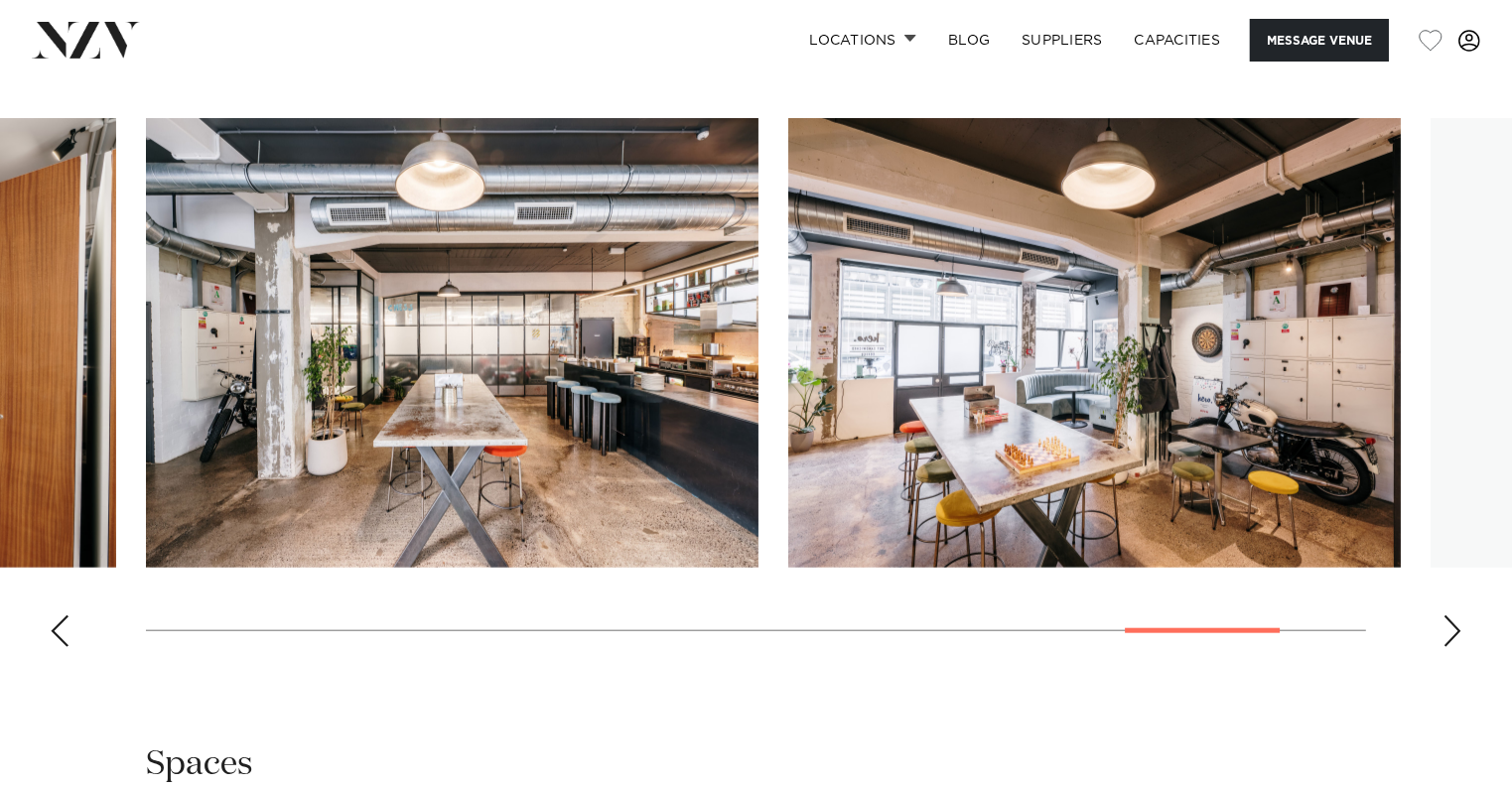 click at bounding box center (1452, 631) 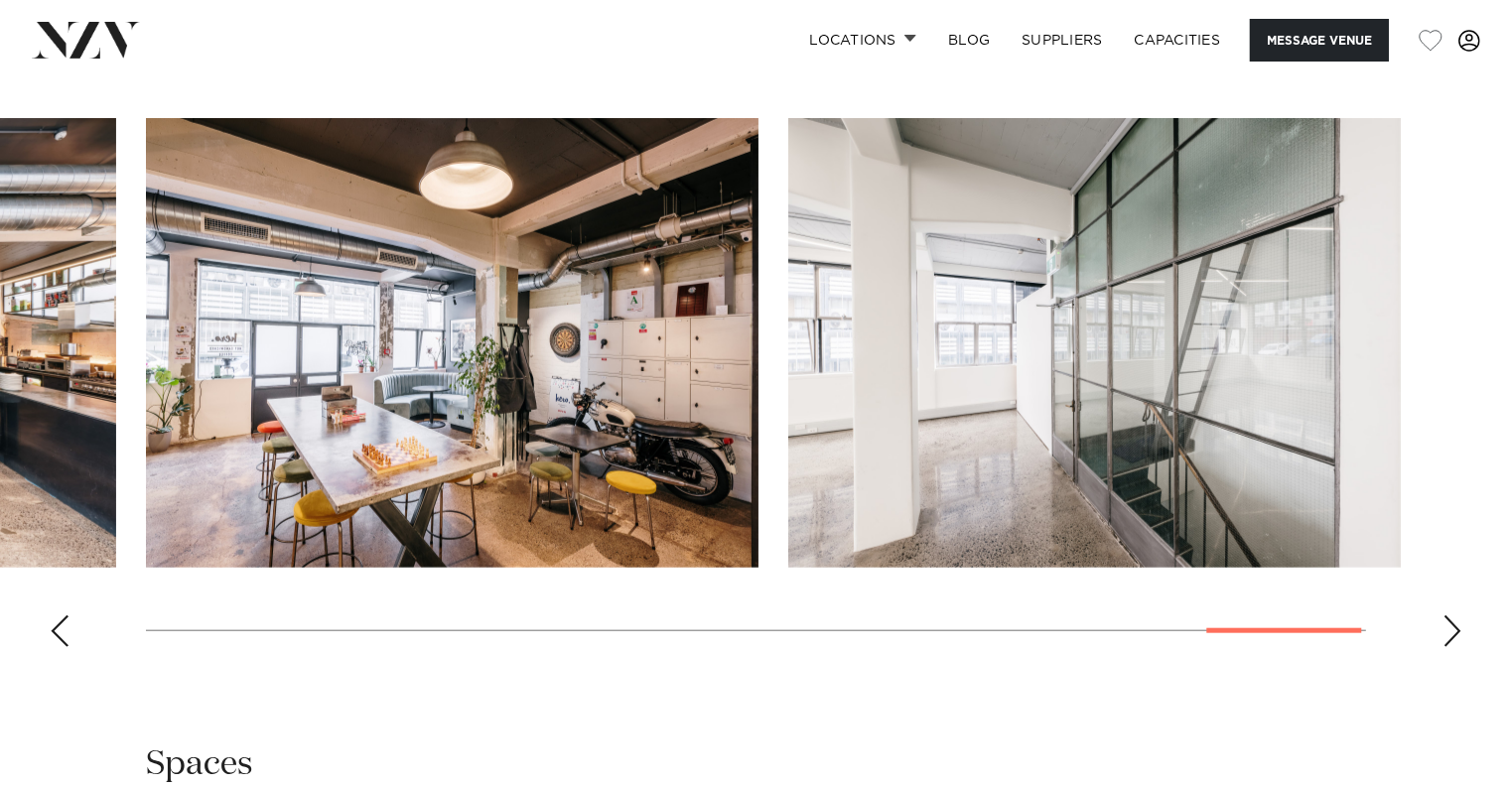 click at bounding box center (1452, 631) 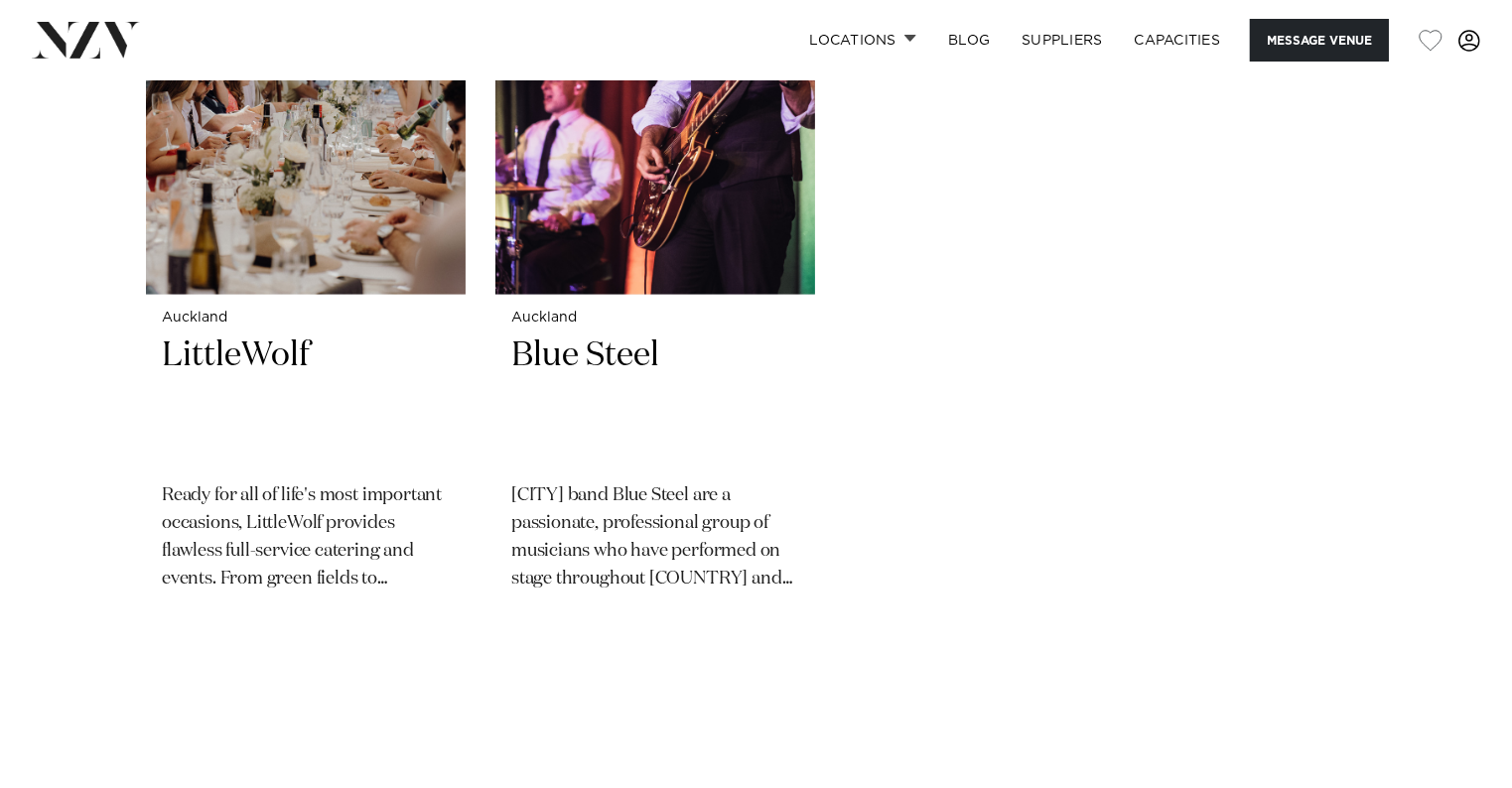 scroll, scrollTop: 3176, scrollLeft: 0, axis: vertical 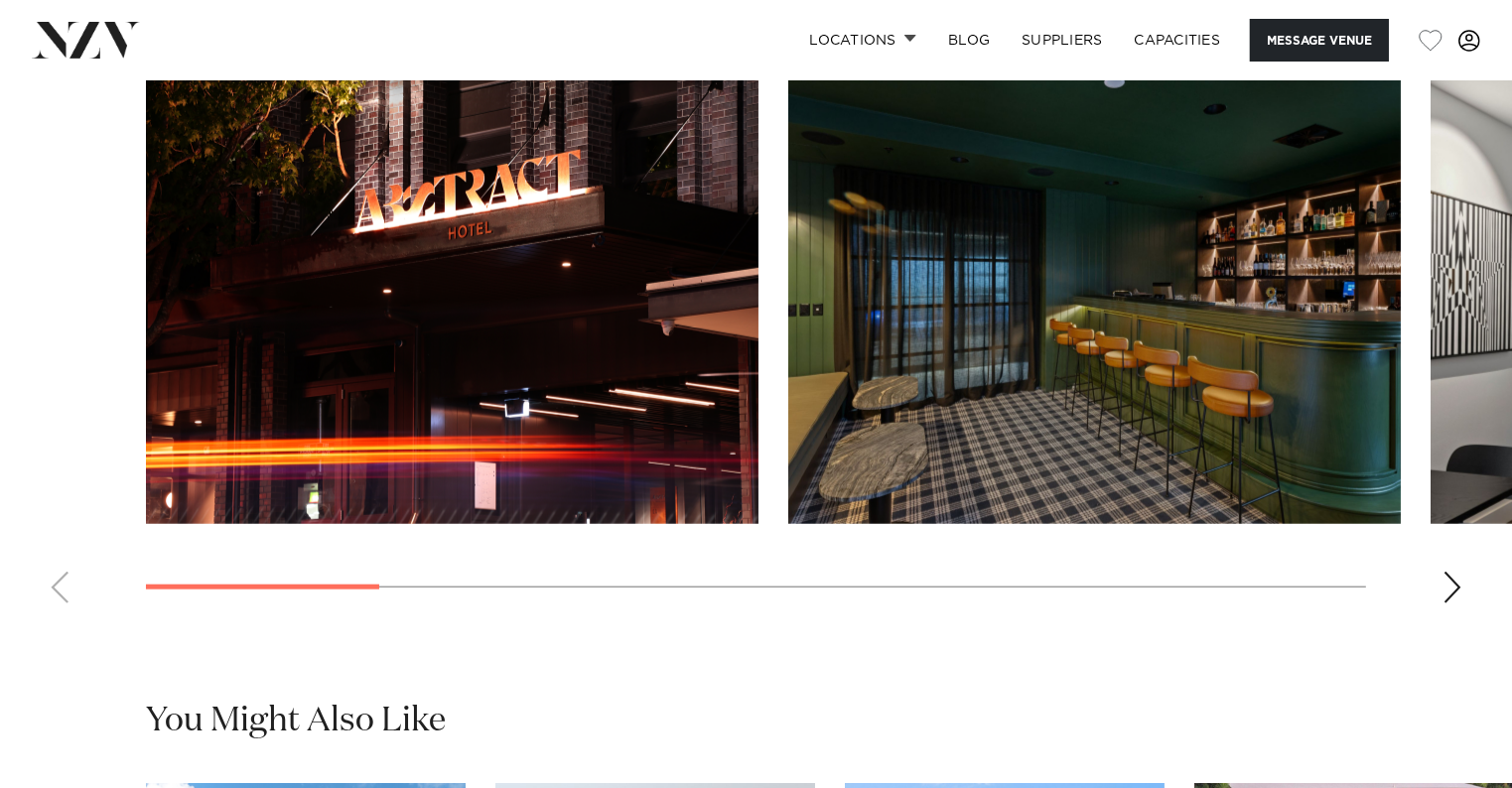 click at bounding box center [1452, 588] 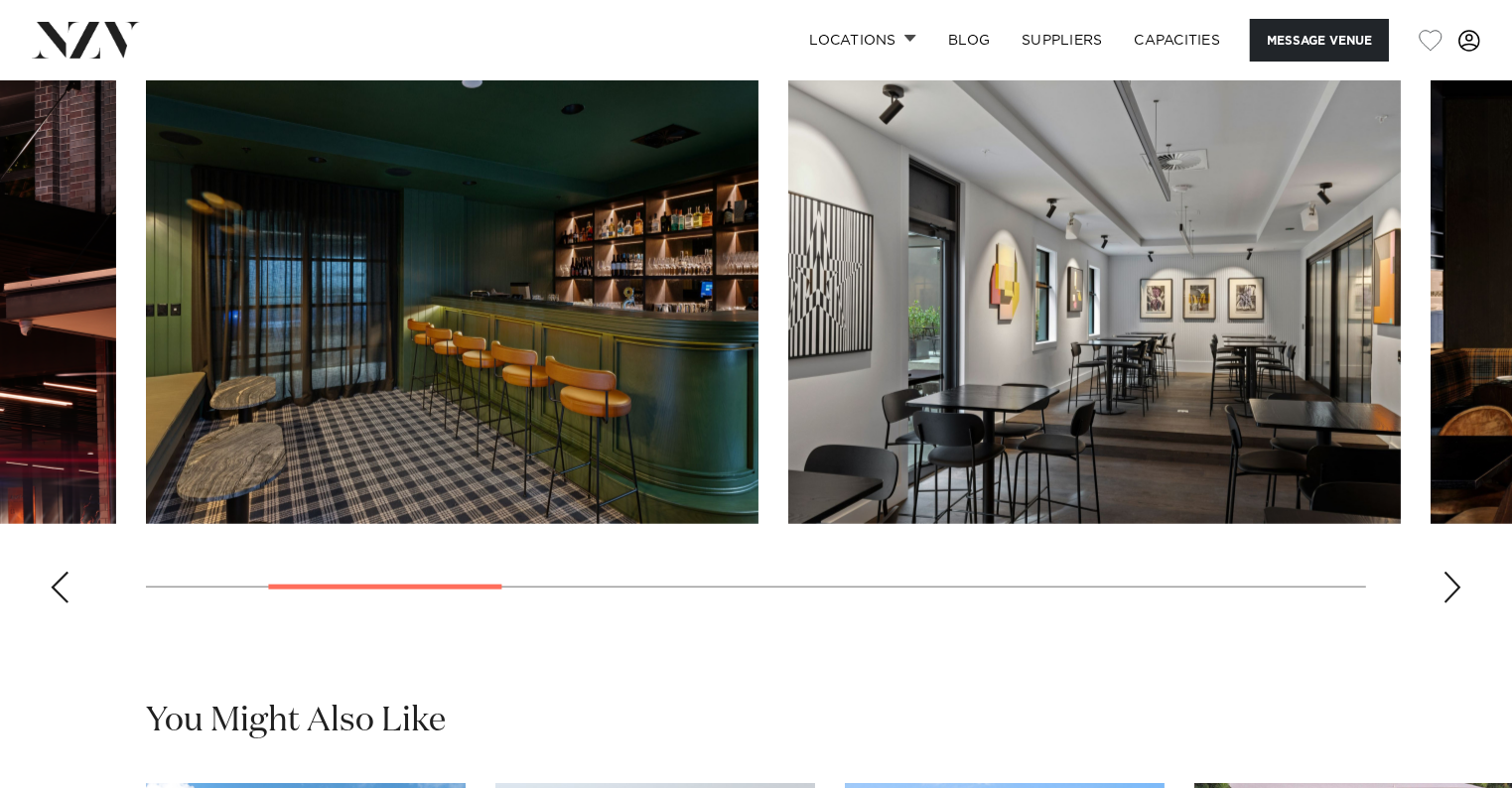 click at bounding box center (1452, 588) 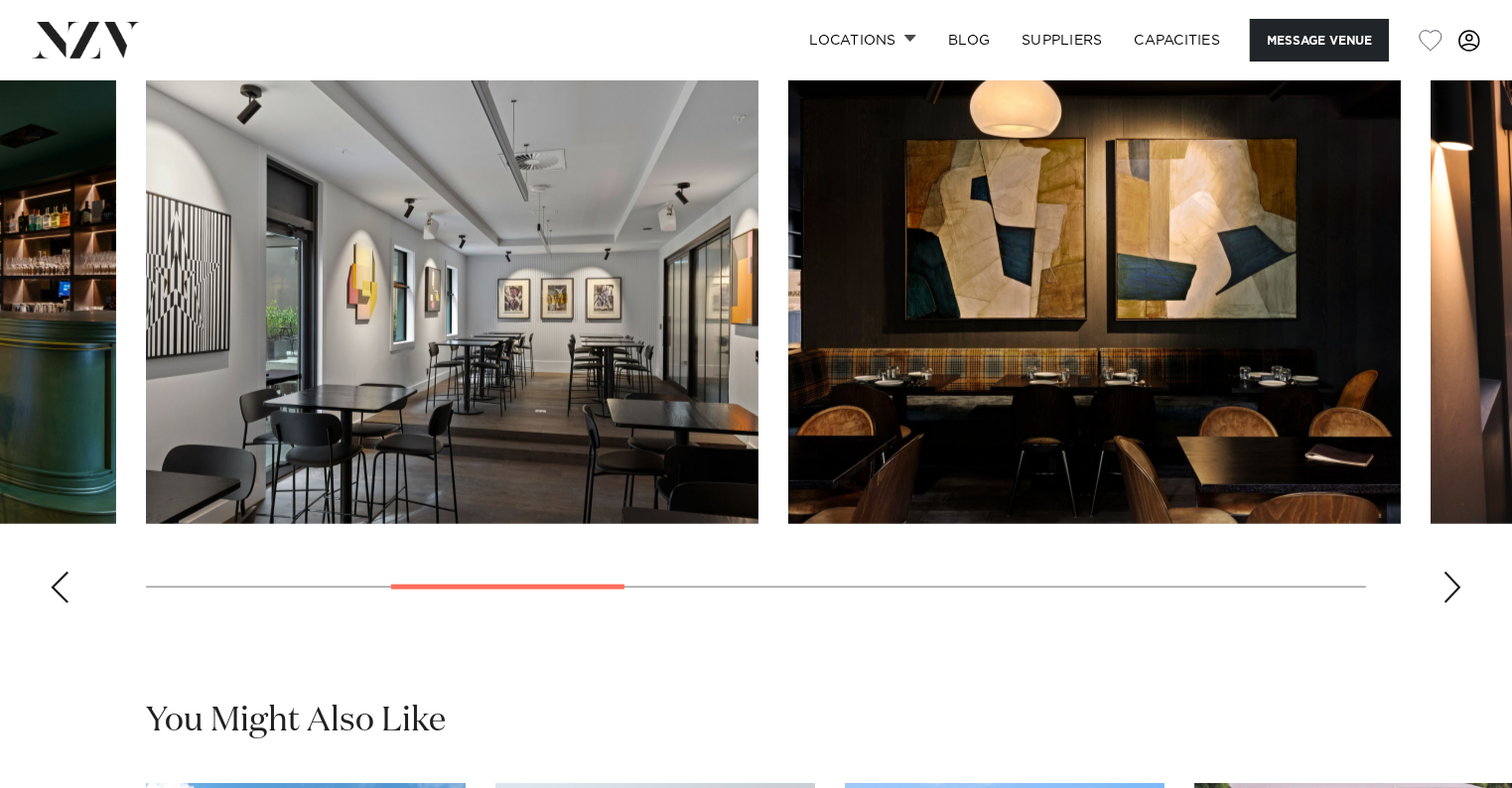click at bounding box center (1452, 588) 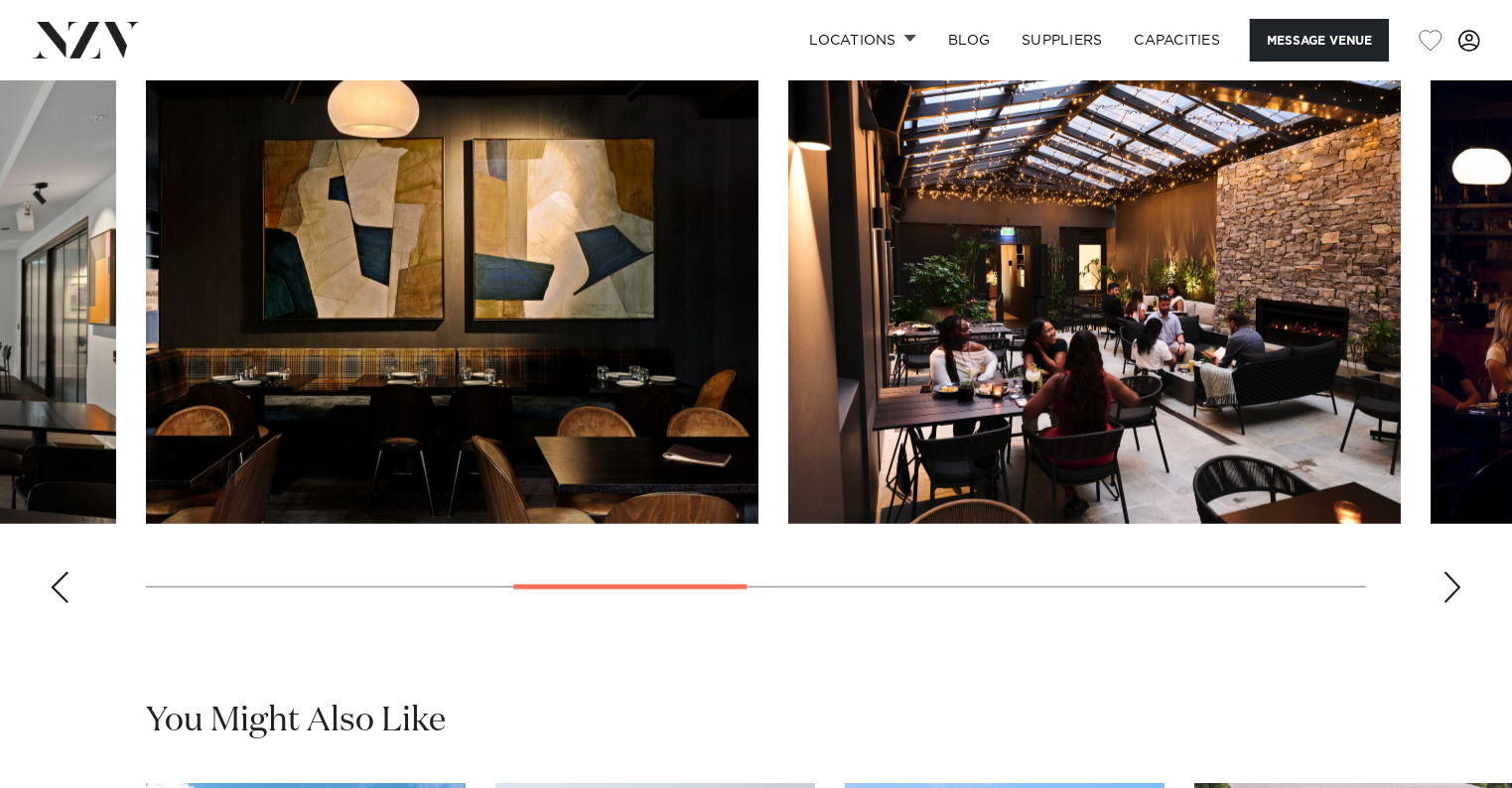 click at bounding box center (1452, 588) 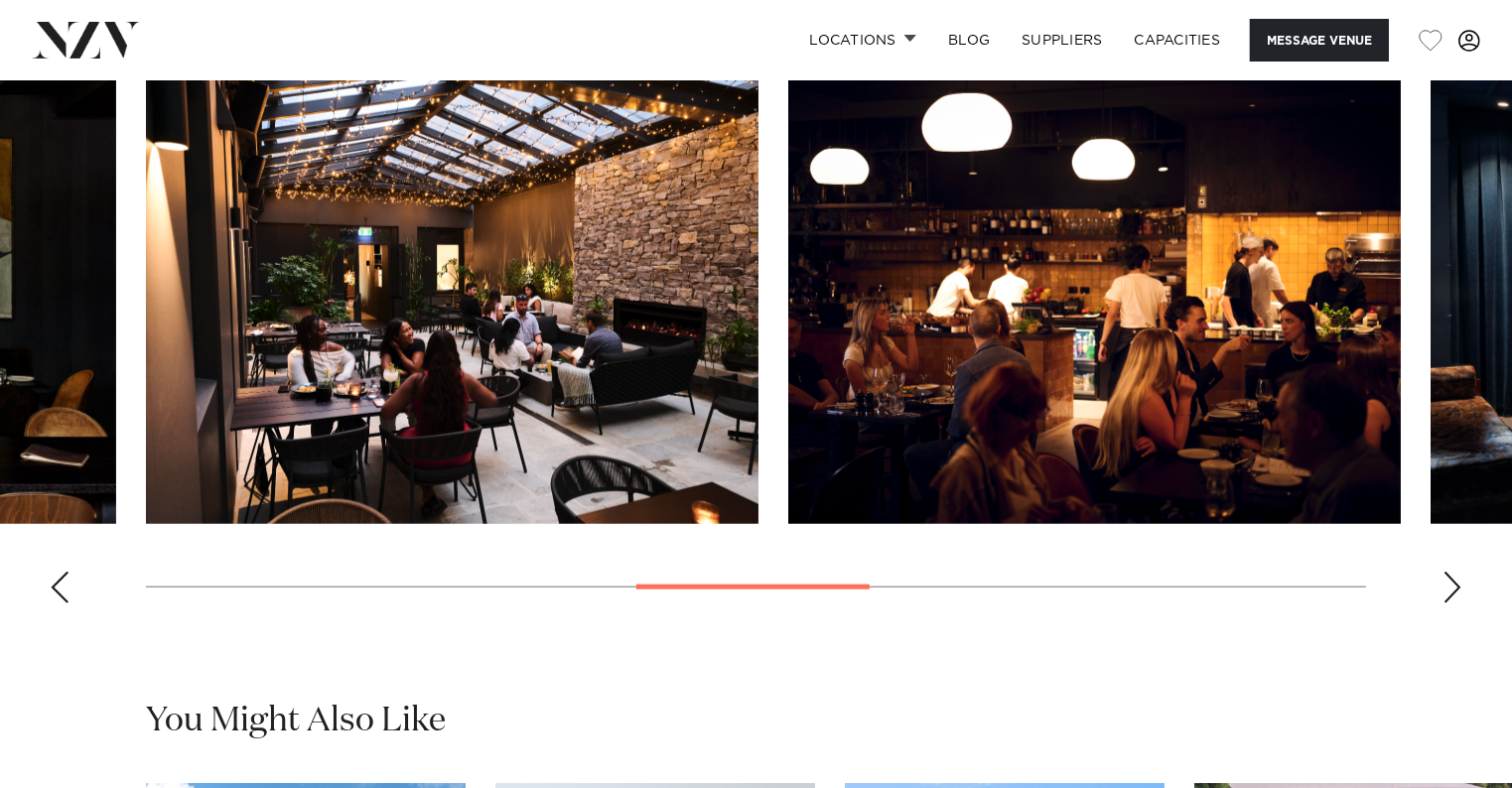 click at bounding box center [1452, 588] 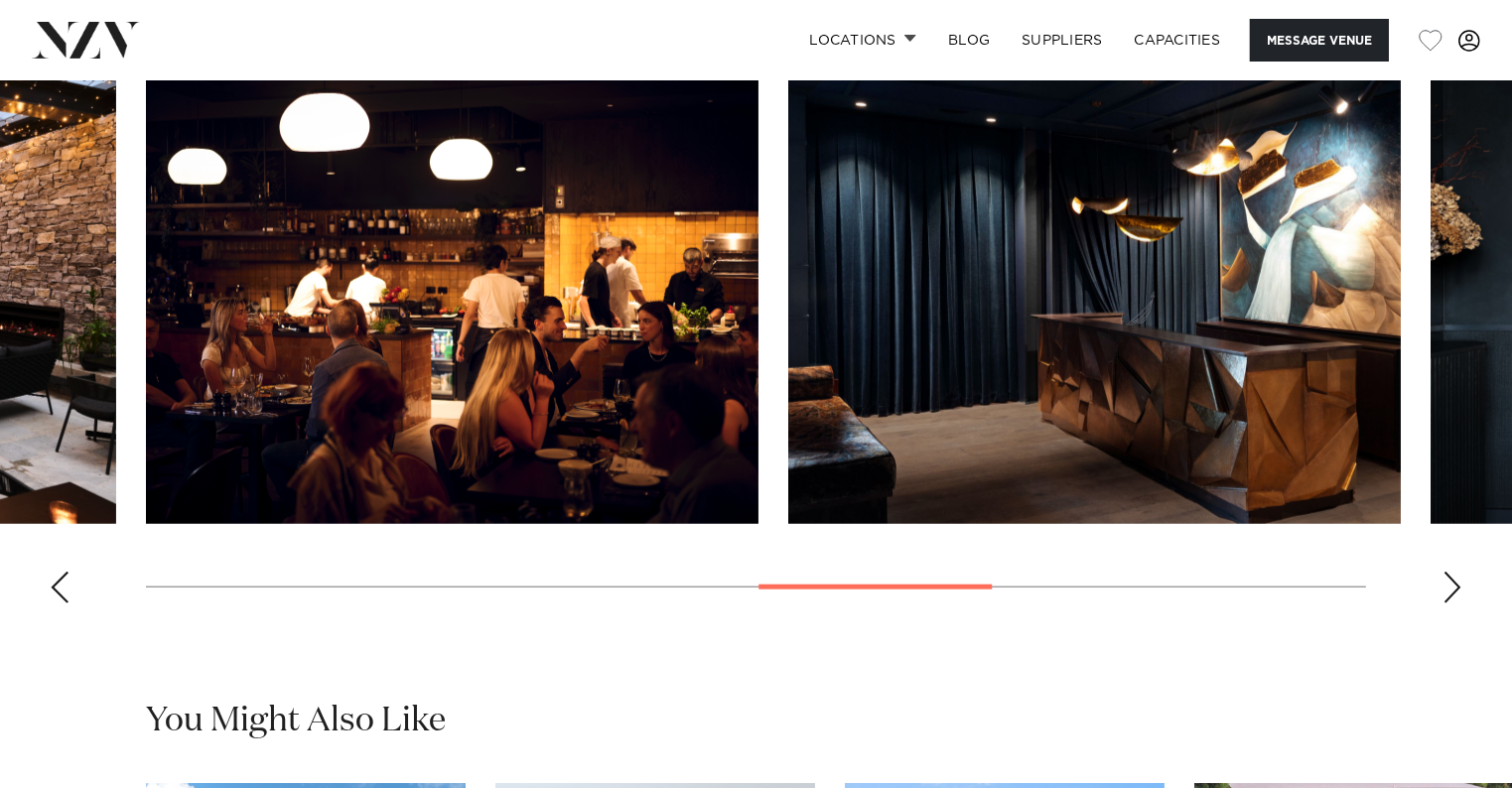 click at bounding box center (1452, 588) 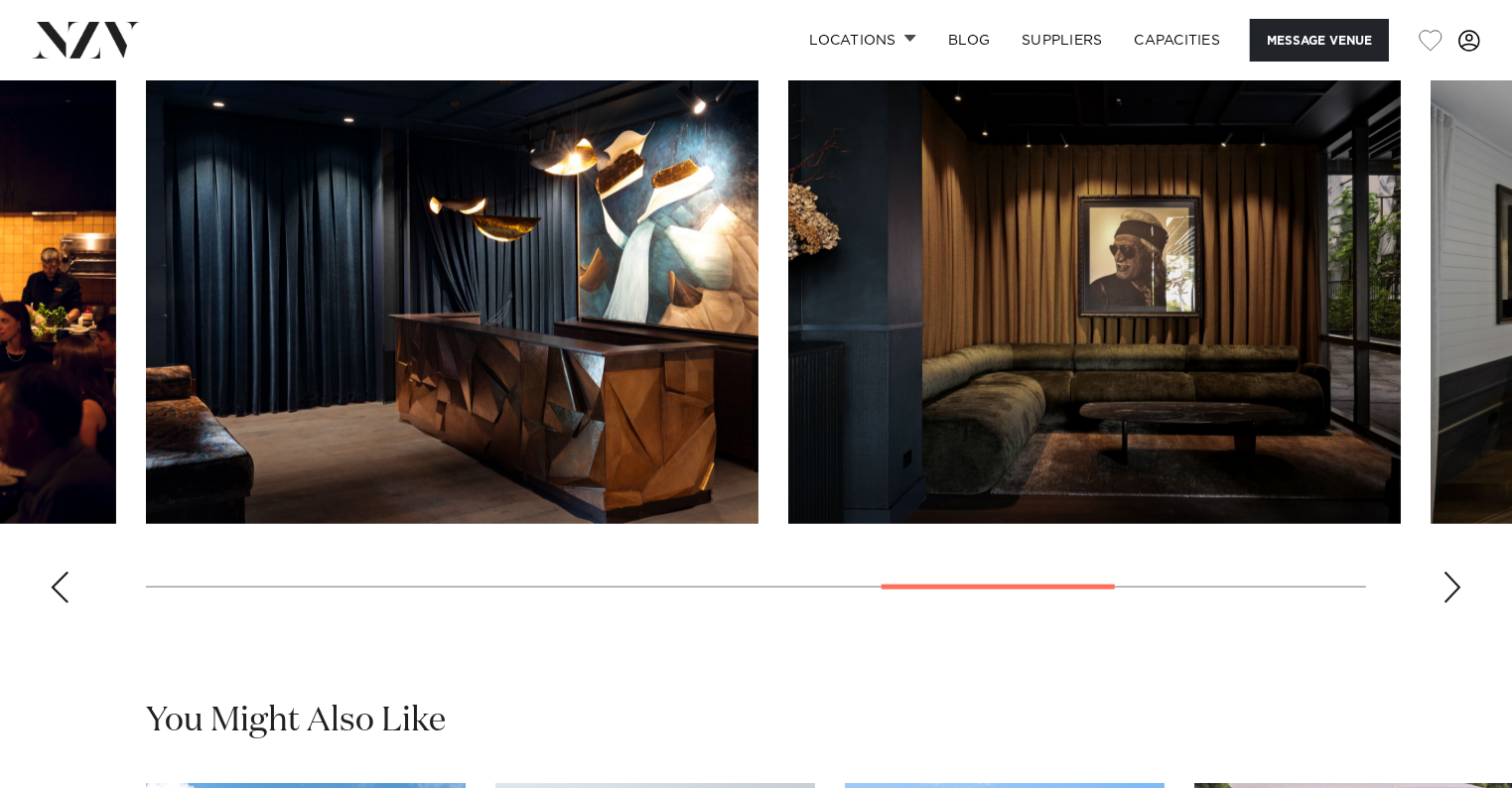 click at bounding box center (1452, 588) 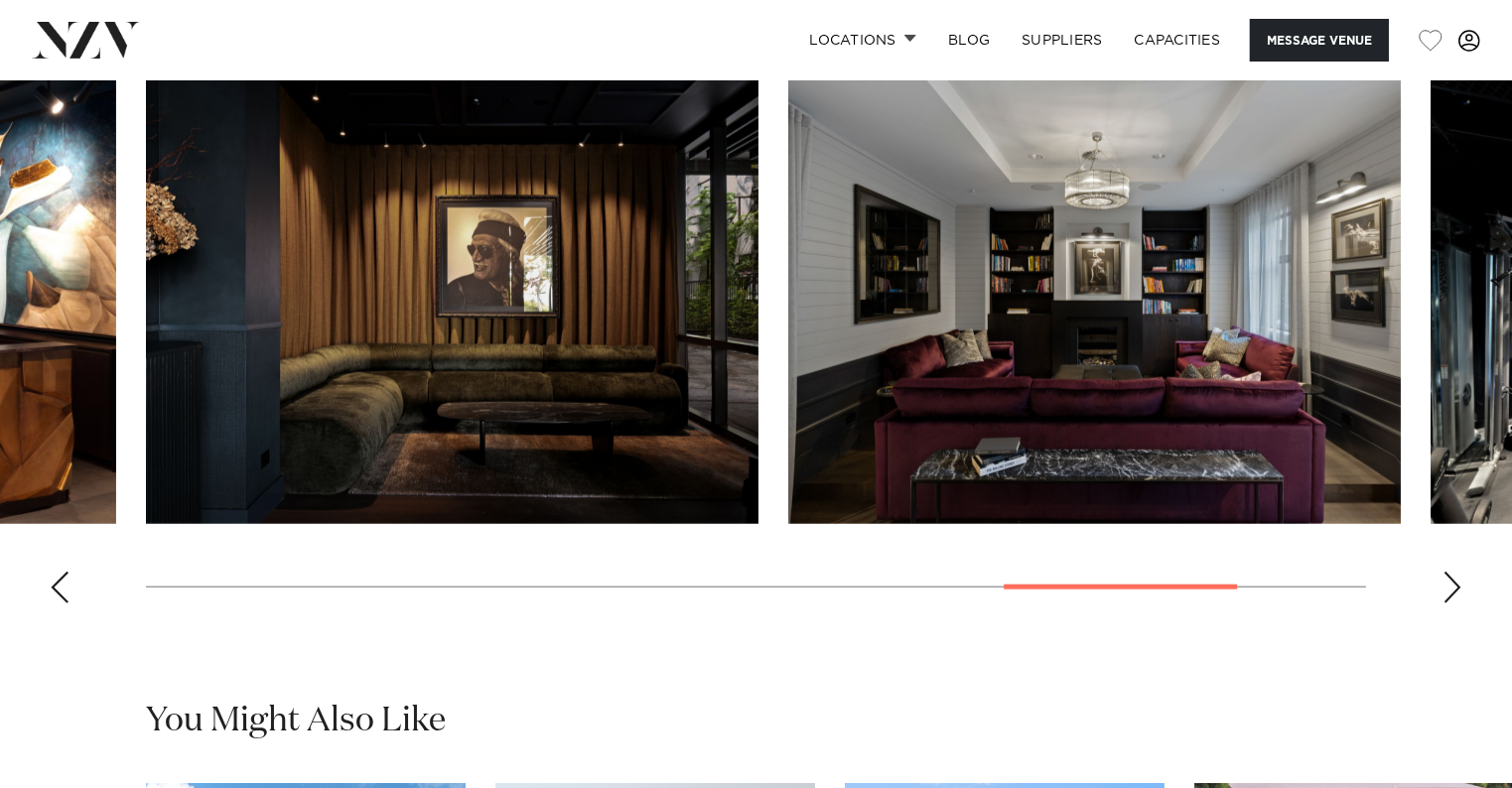click at bounding box center (1452, 588) 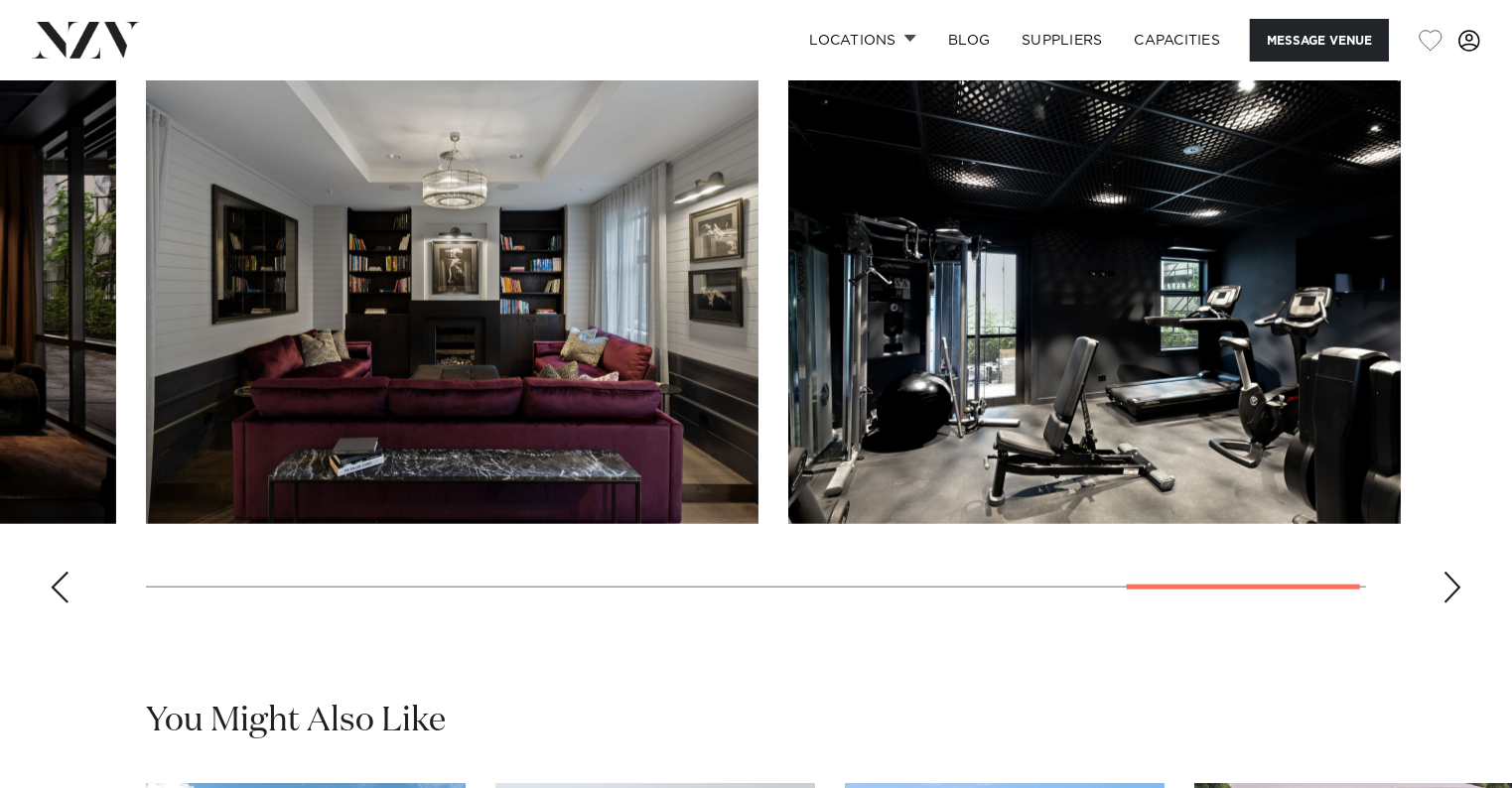 click at bounding box center (1452, 588) 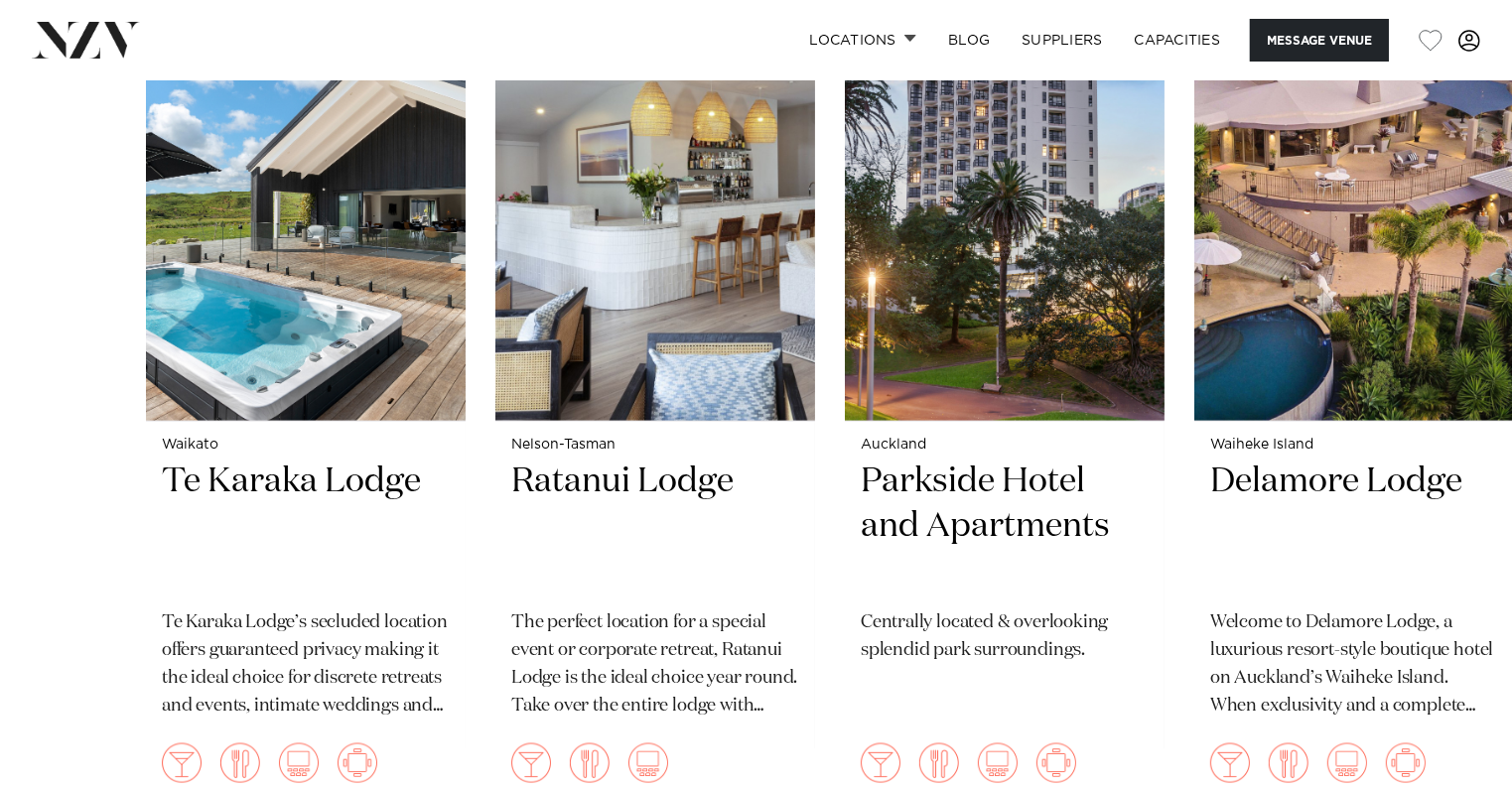 scroll, scrollTop: 2680, scrollLeft: 0, axis: vertical 